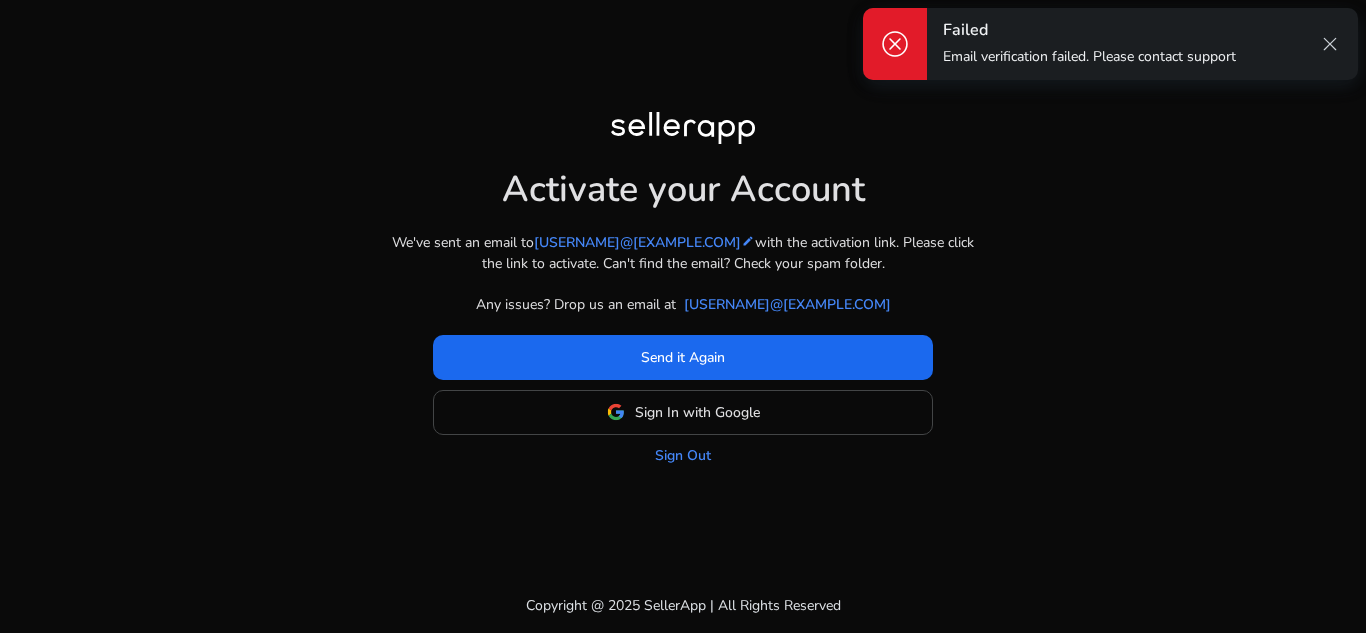 scroll, scrollTop: 0, scrollLeft: 0, axis: both 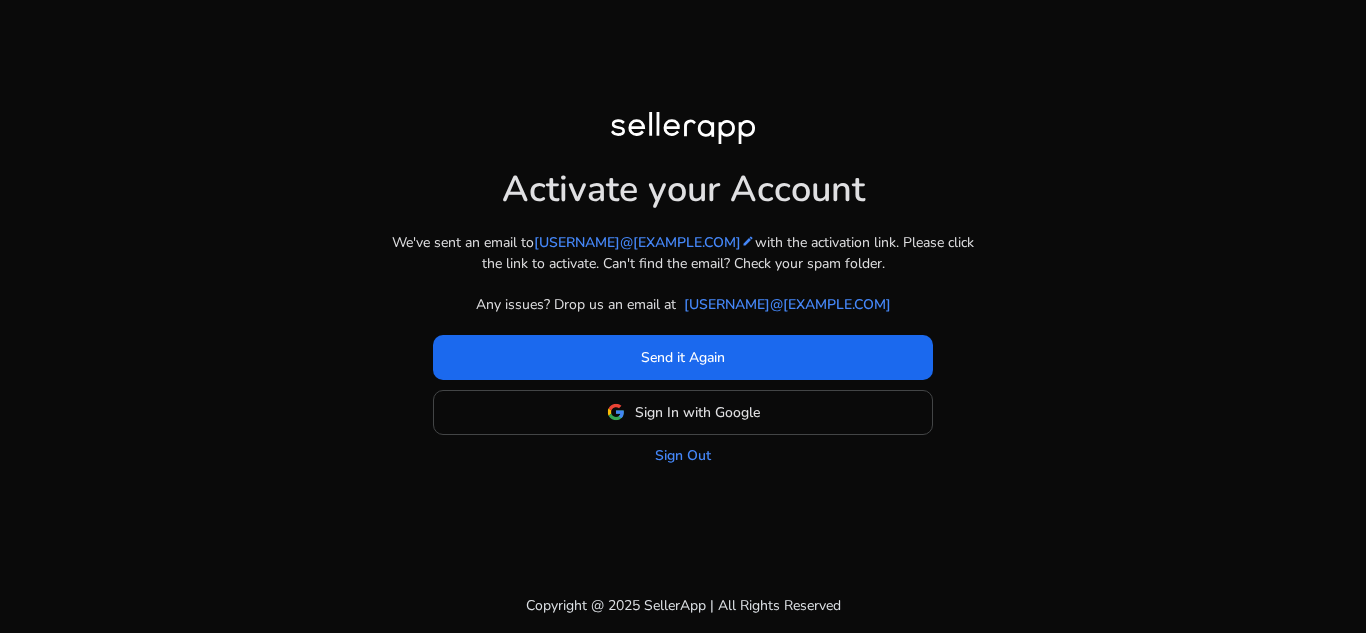 click on "close" at bounding box center [1330, 44] 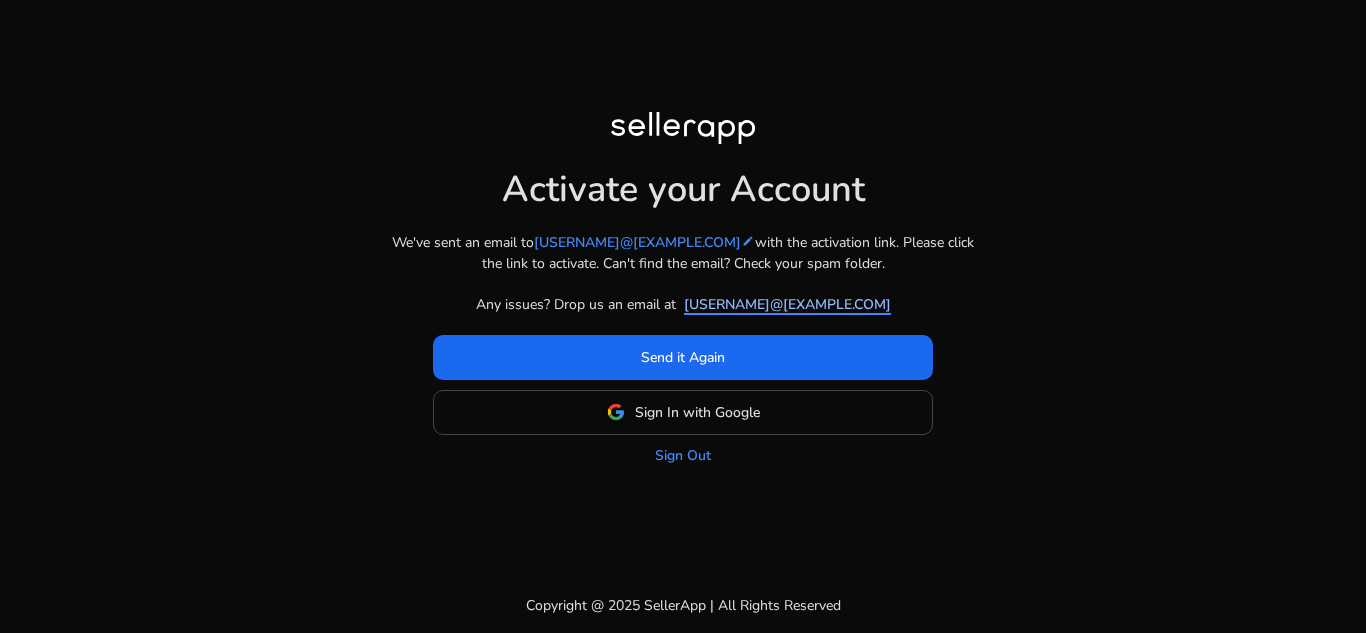 click on "support@sellerapp.com" 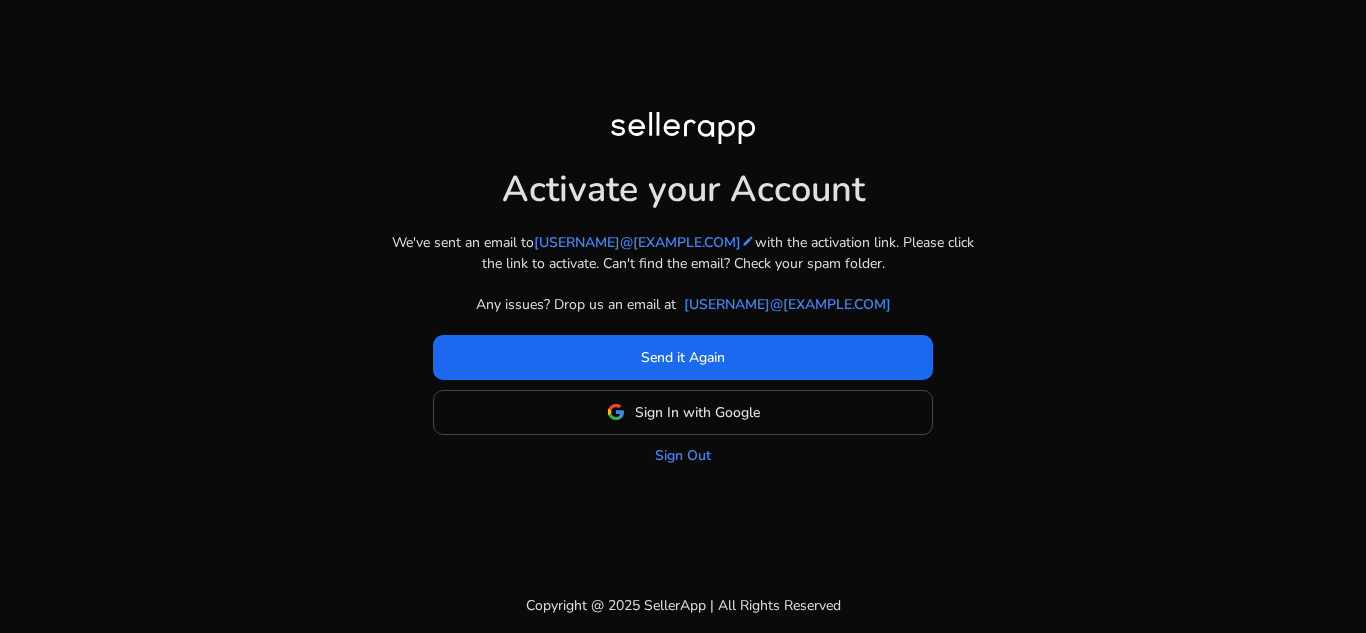 click on "Activate your Account  We've sent an email to  ndplrtm7@gmail.com  edit  with the activation link. Please click the link to activate. Can't find the email? Check your spam folder.  Any issues? Drop us an email at support@sellerapp.com  Send it Again  Sign In with Google Sign Out" 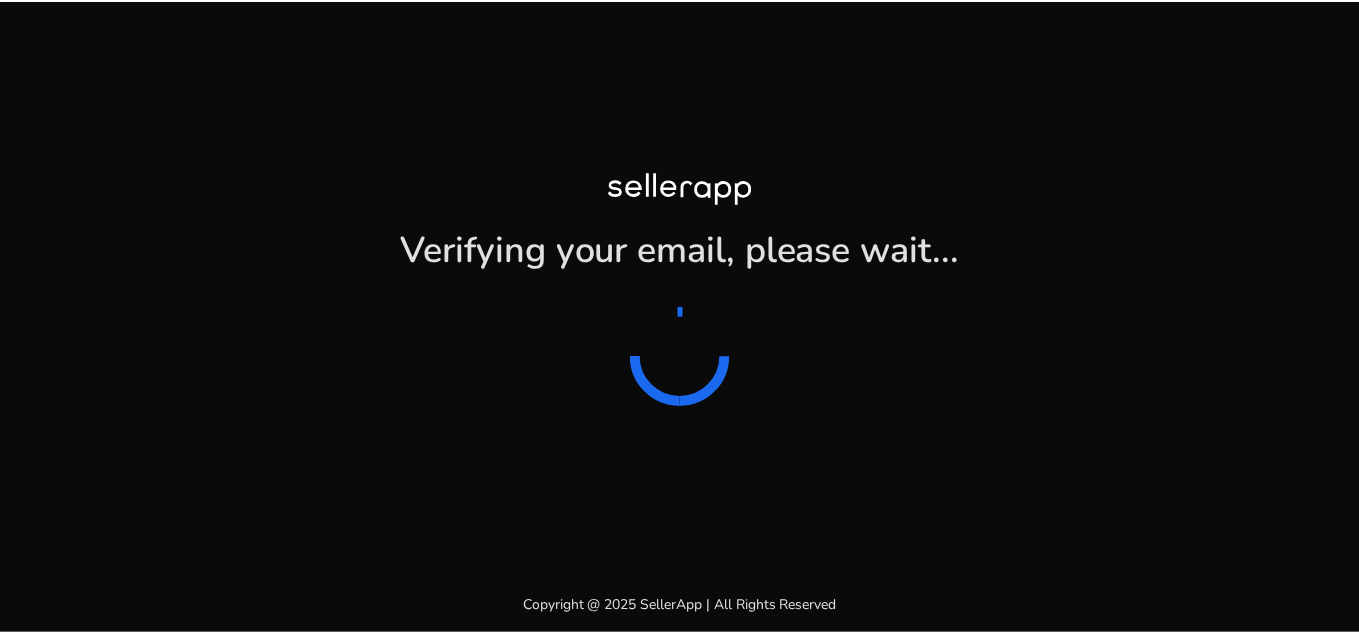 scroll, scrollTop: 0, scrollLeft: 0, axis: both 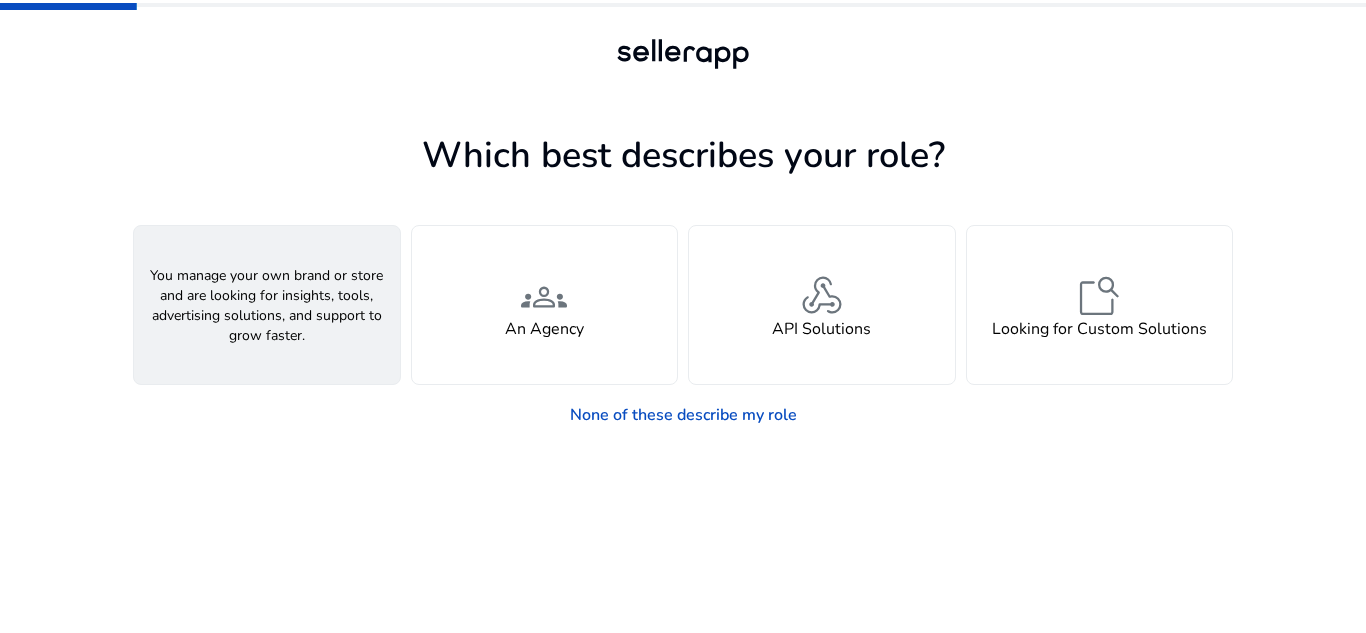 click on "person  A Seller" 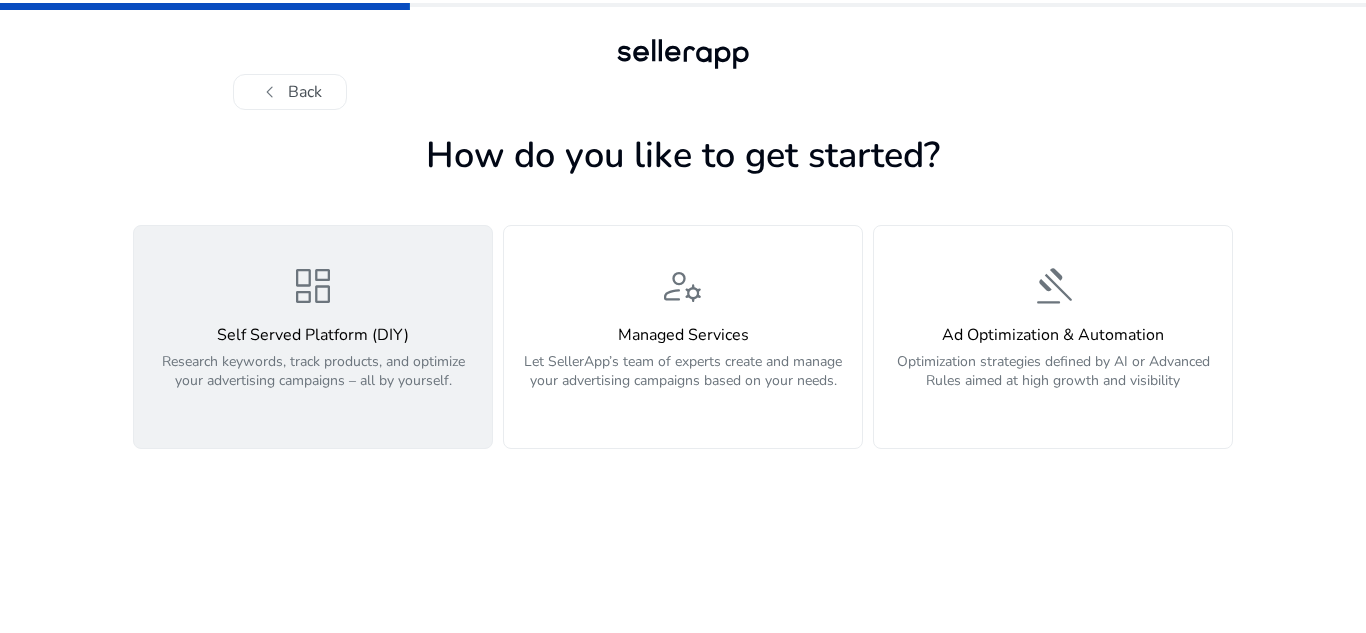 click on "Self Served Platform (DIY)" 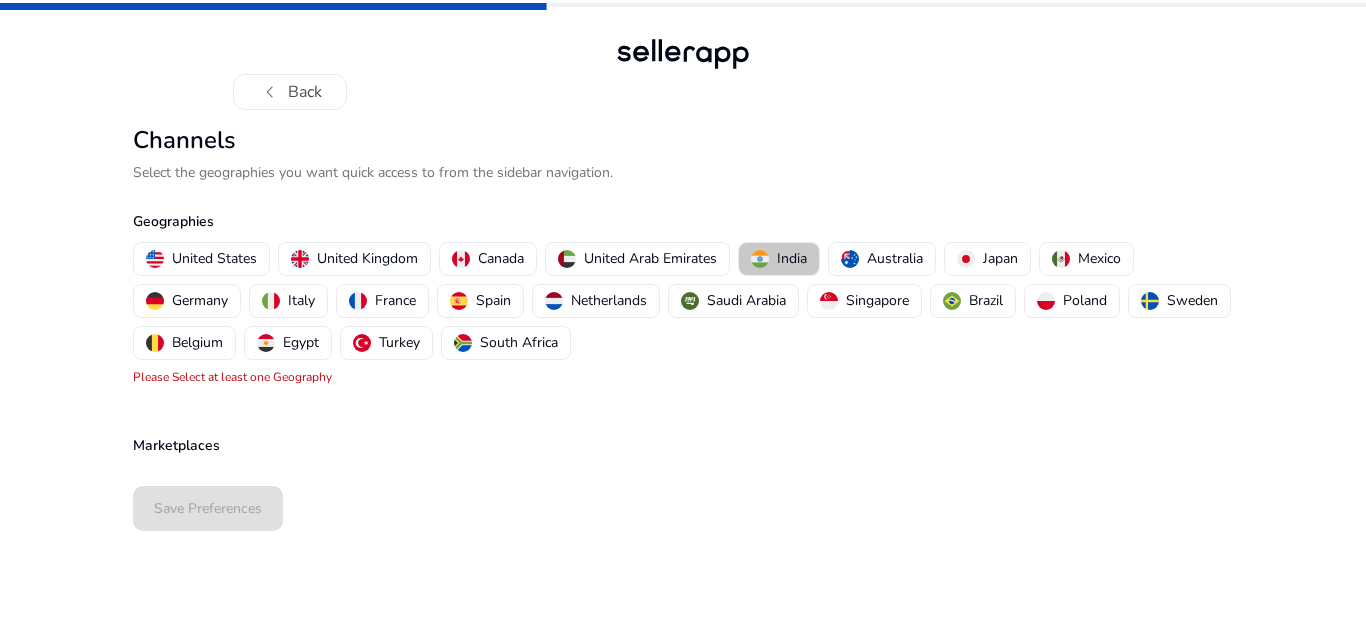 click on "India" at bounding box center (792, 258) 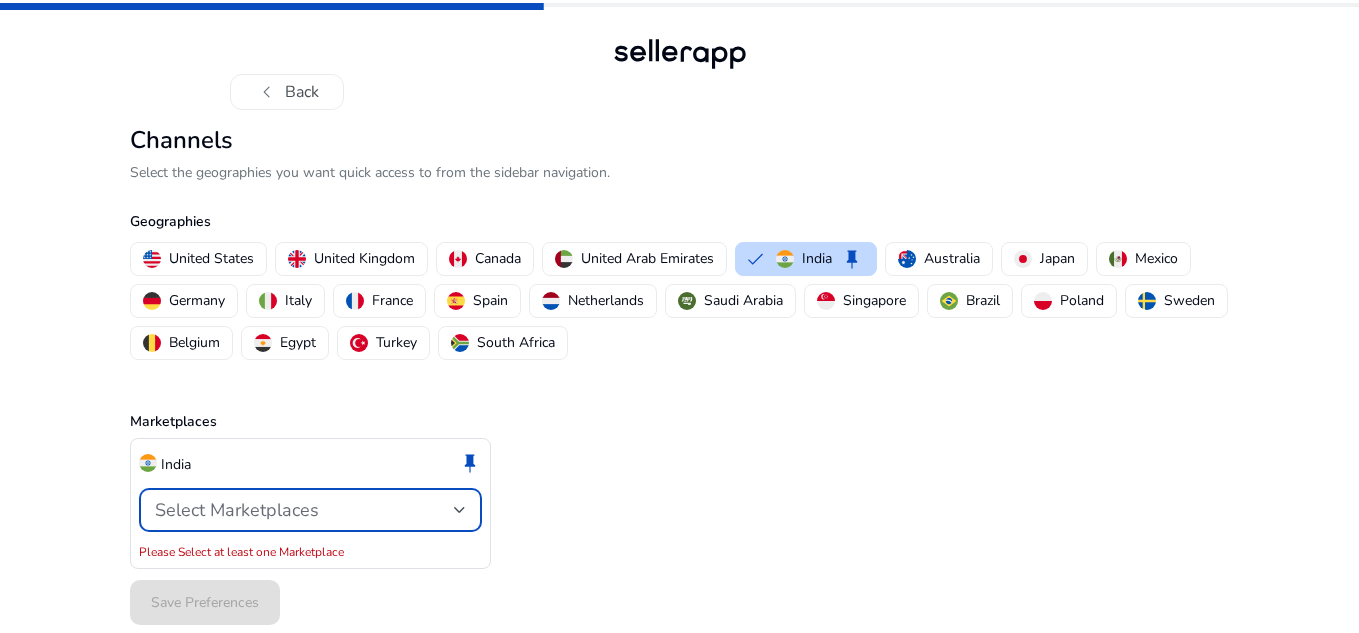 click at bounding box center [460, 510] 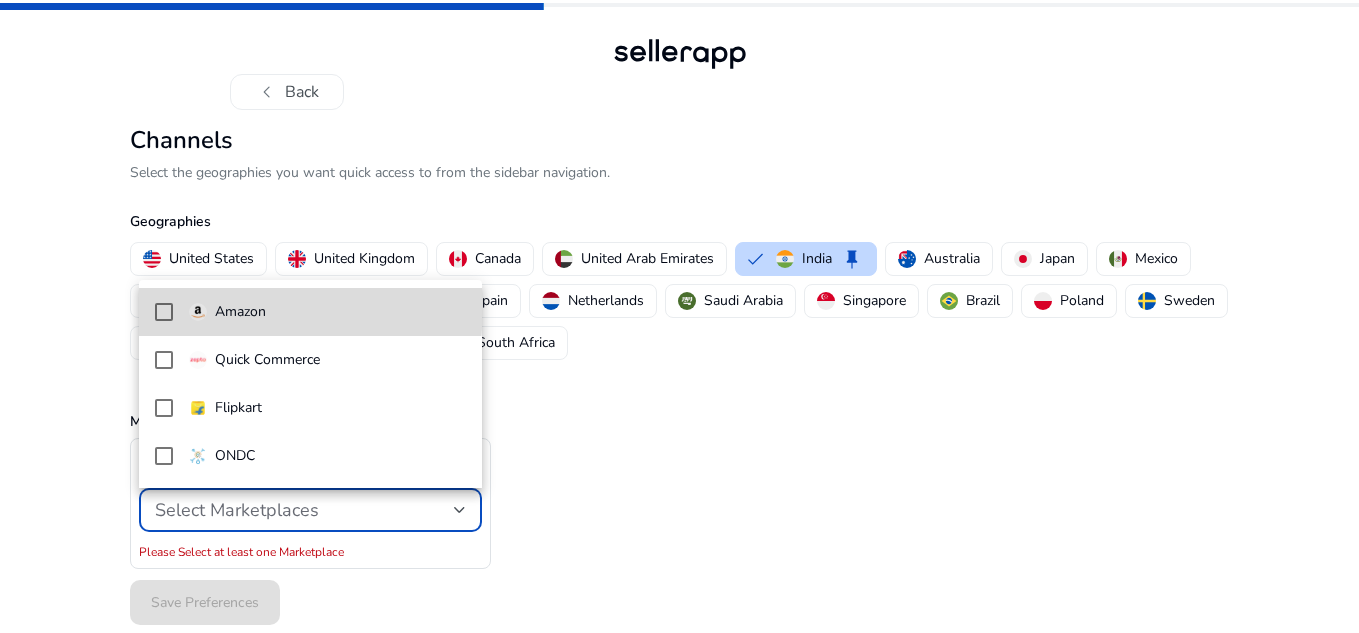 click at bounding box center [164, 312] 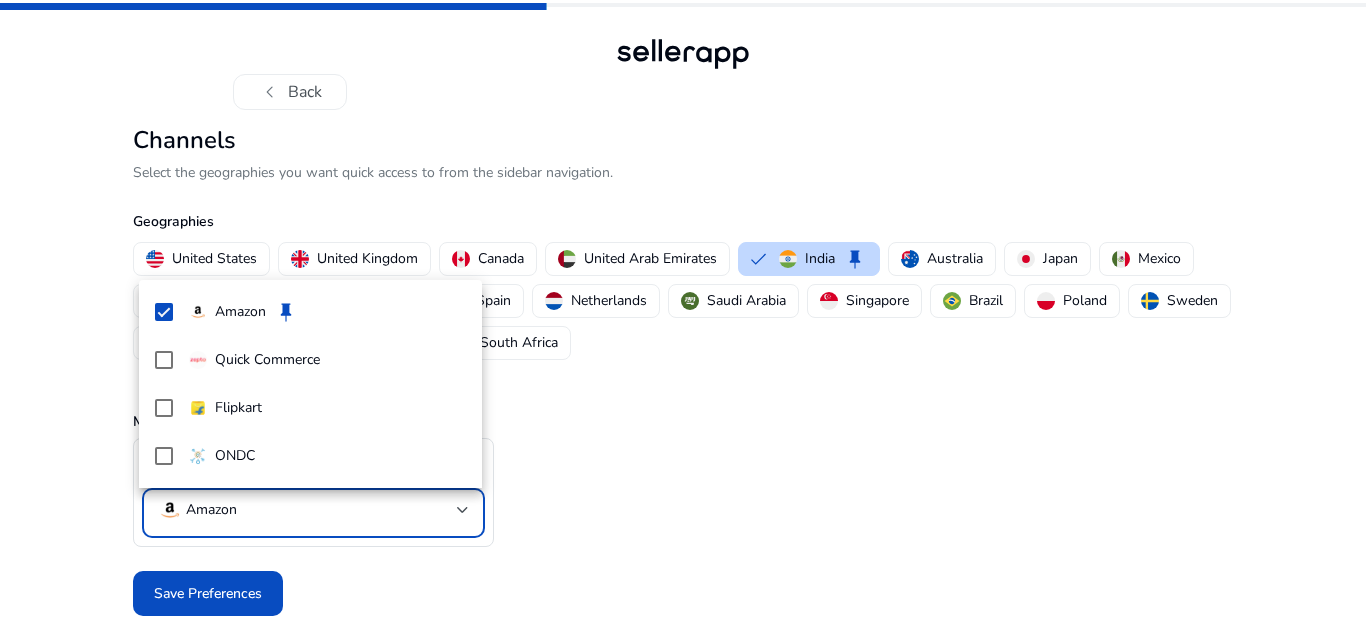 click at bounding box center (683, 316) 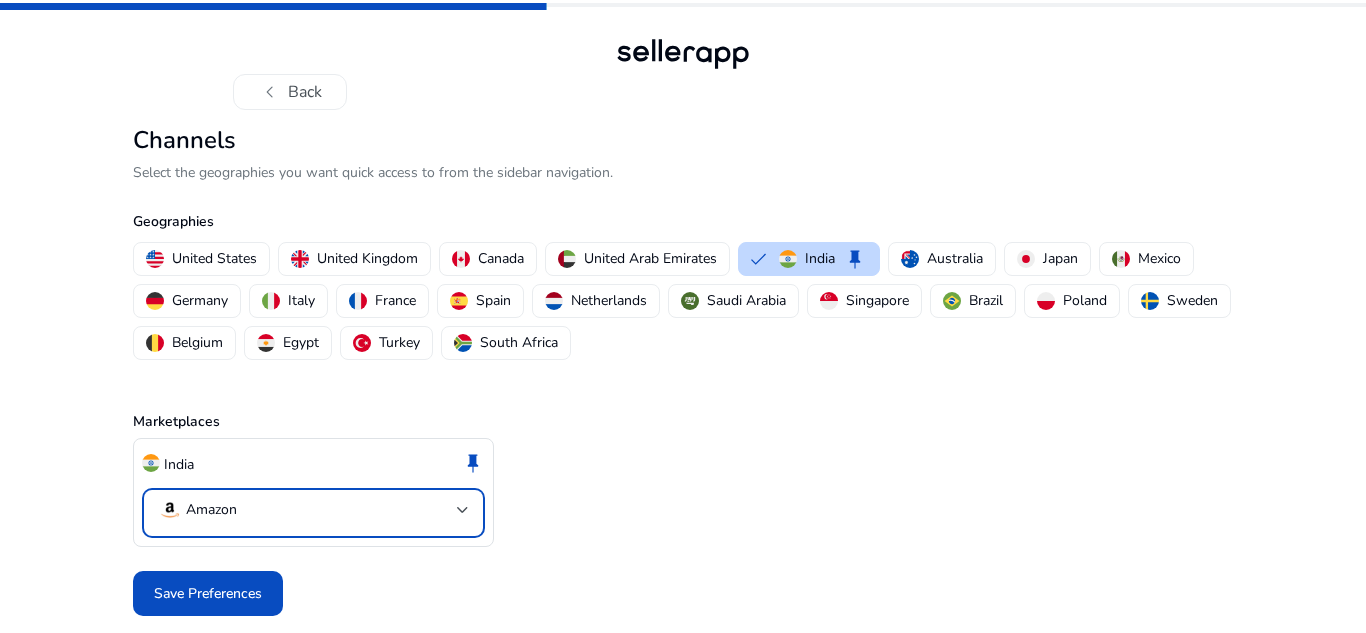 click at bounding box center [463, 510] 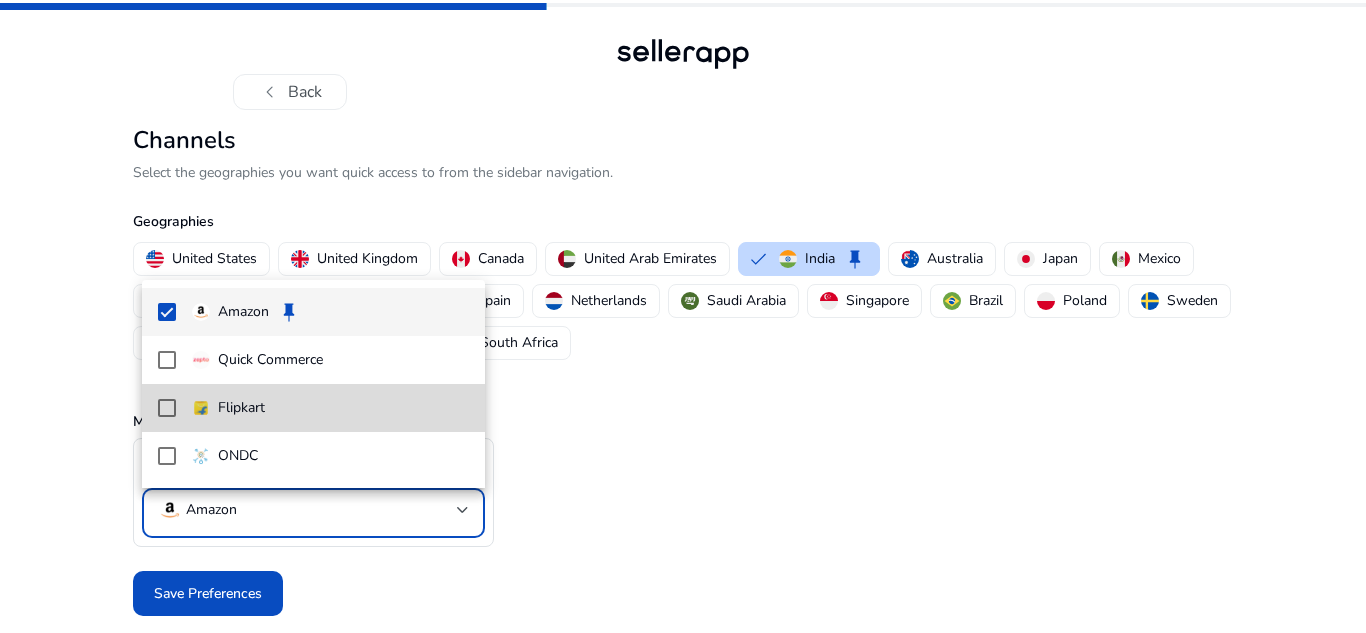 click at bounding box center [167, 408] 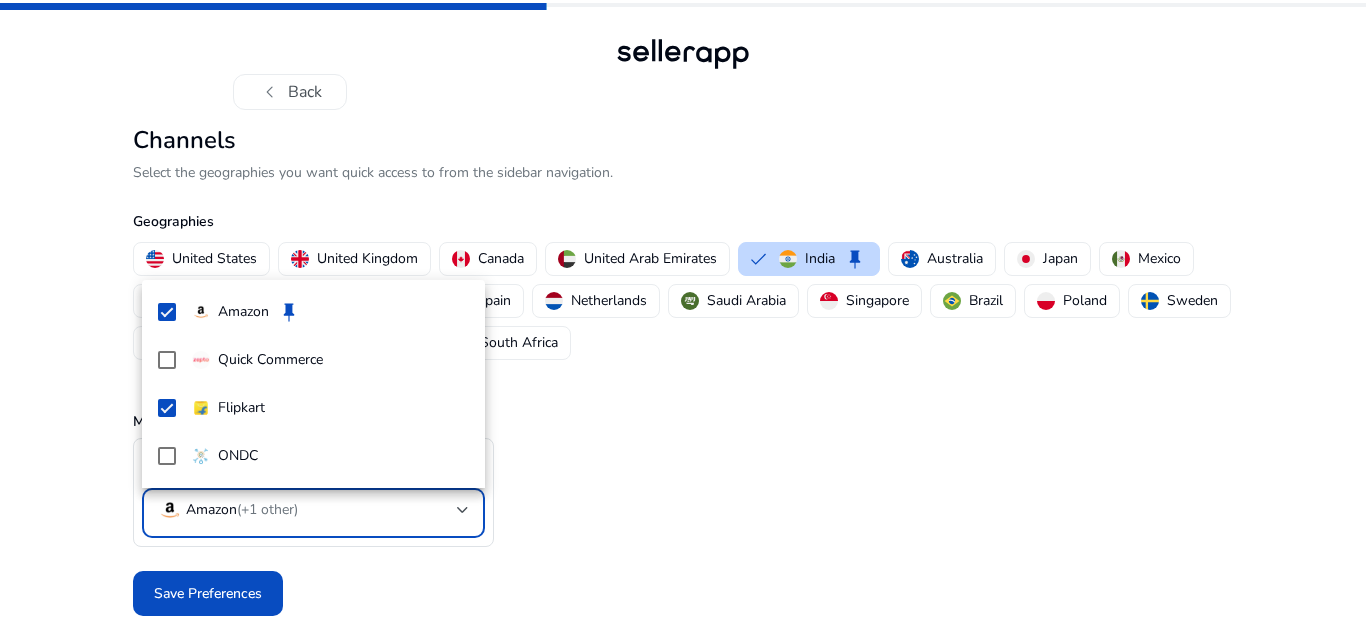 click at bounding box center (683, 316) 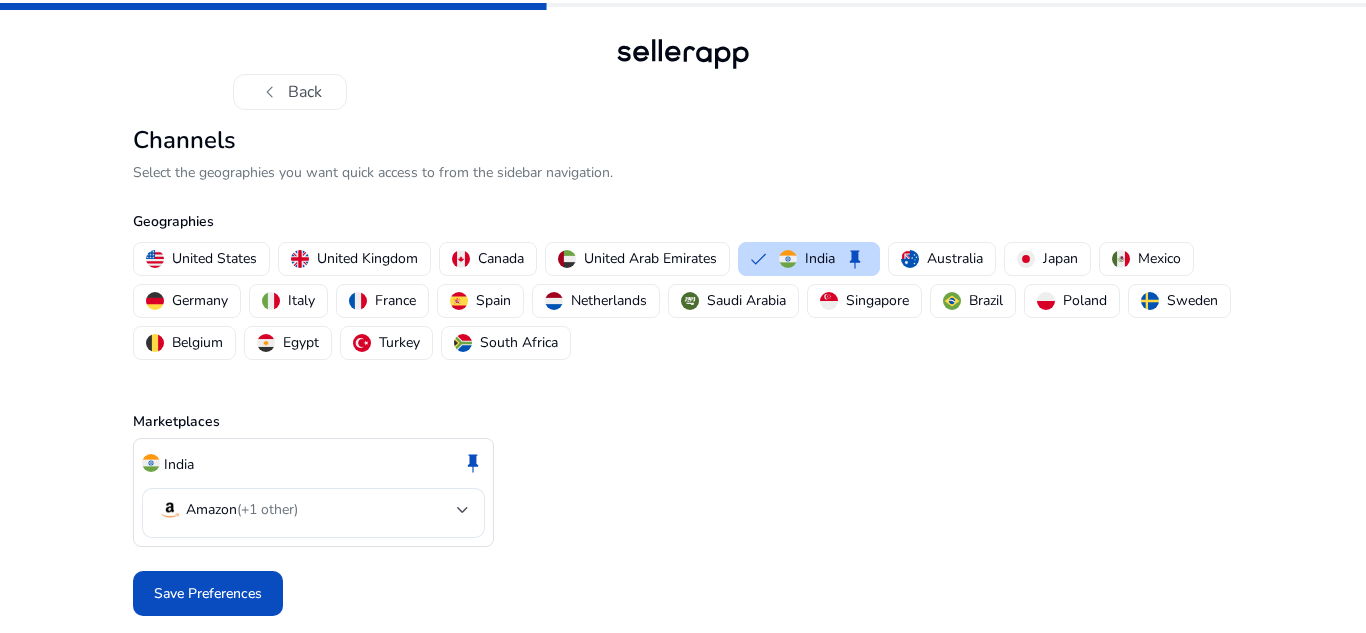 drag, startPoint x: 1358, startPoint y: 42, endPoint x: 1361, endPoint y: 97, distance: 55.081757 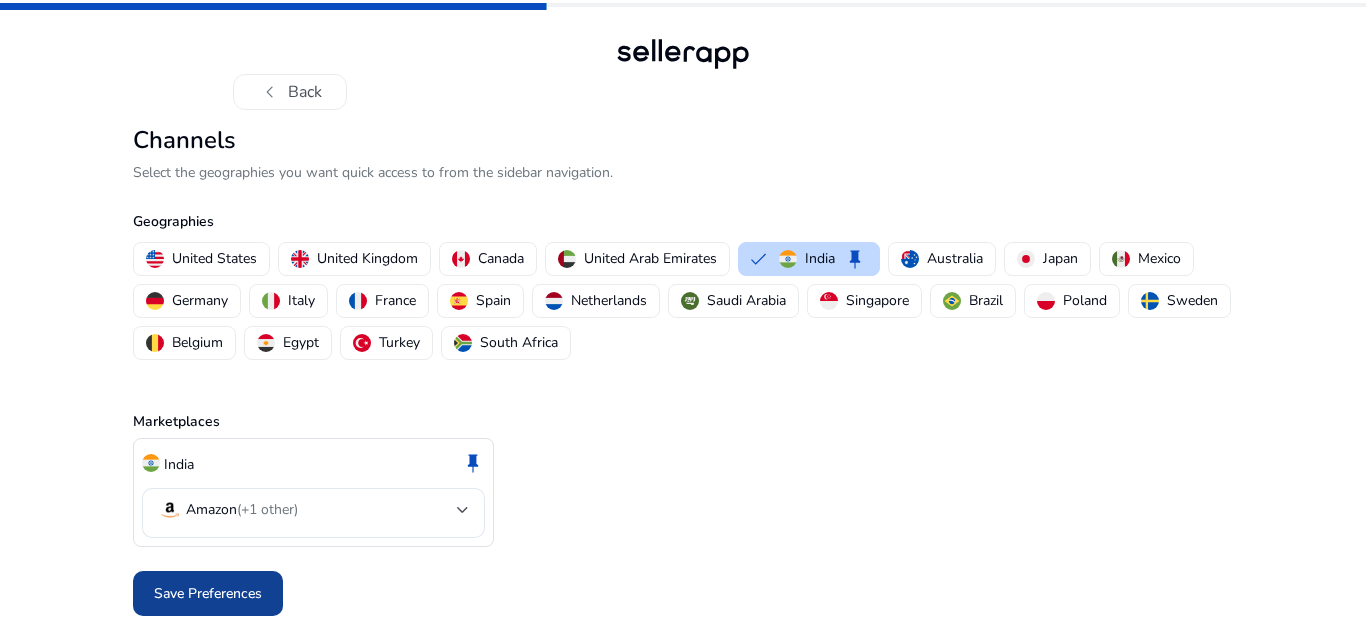 click on "Save Preferences" 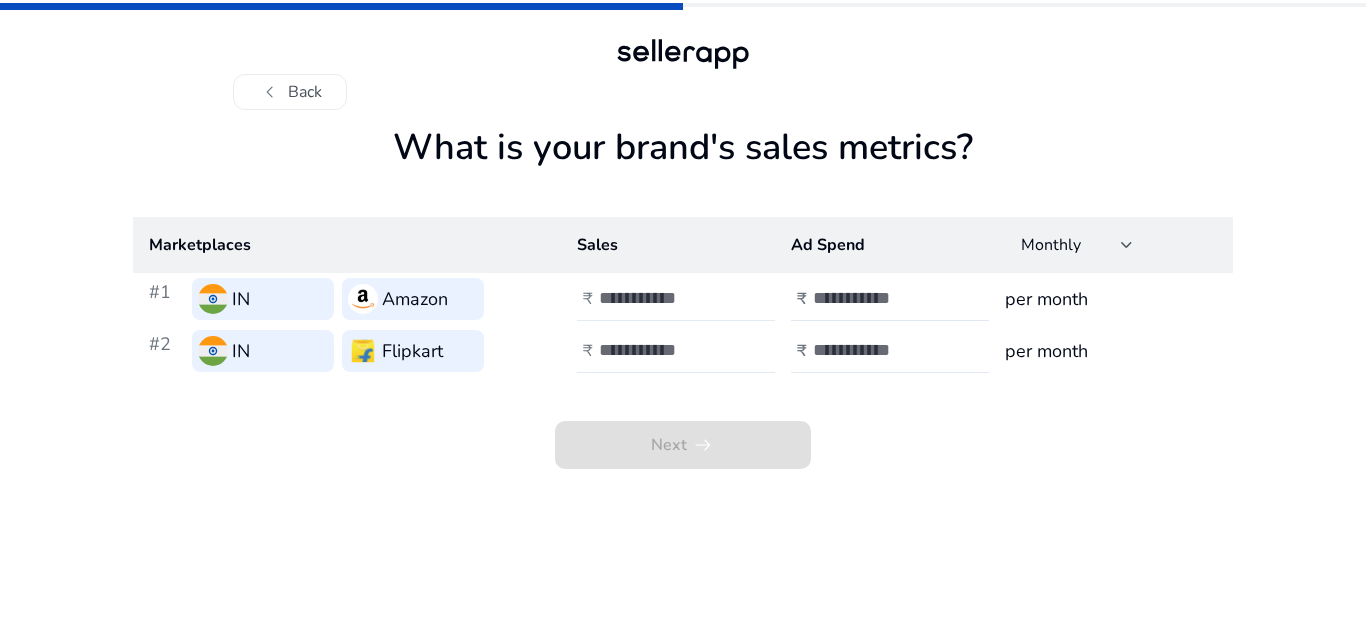 click 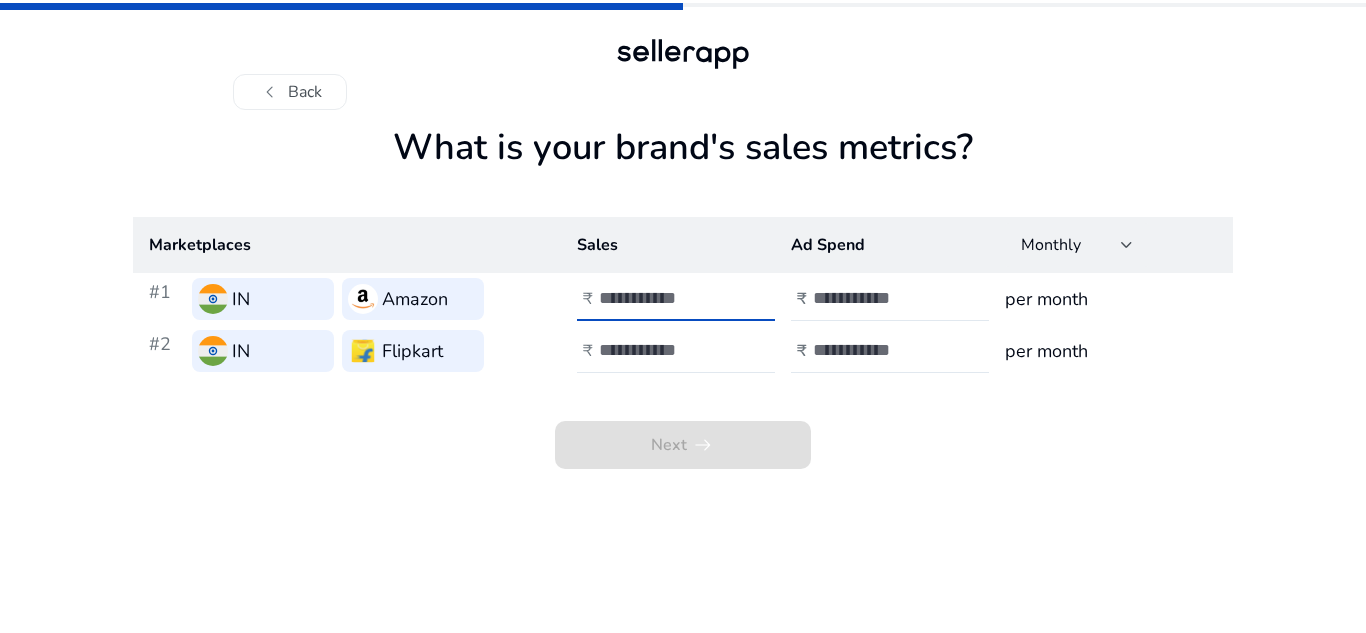 click on "**" at bounding box center (666, 298) 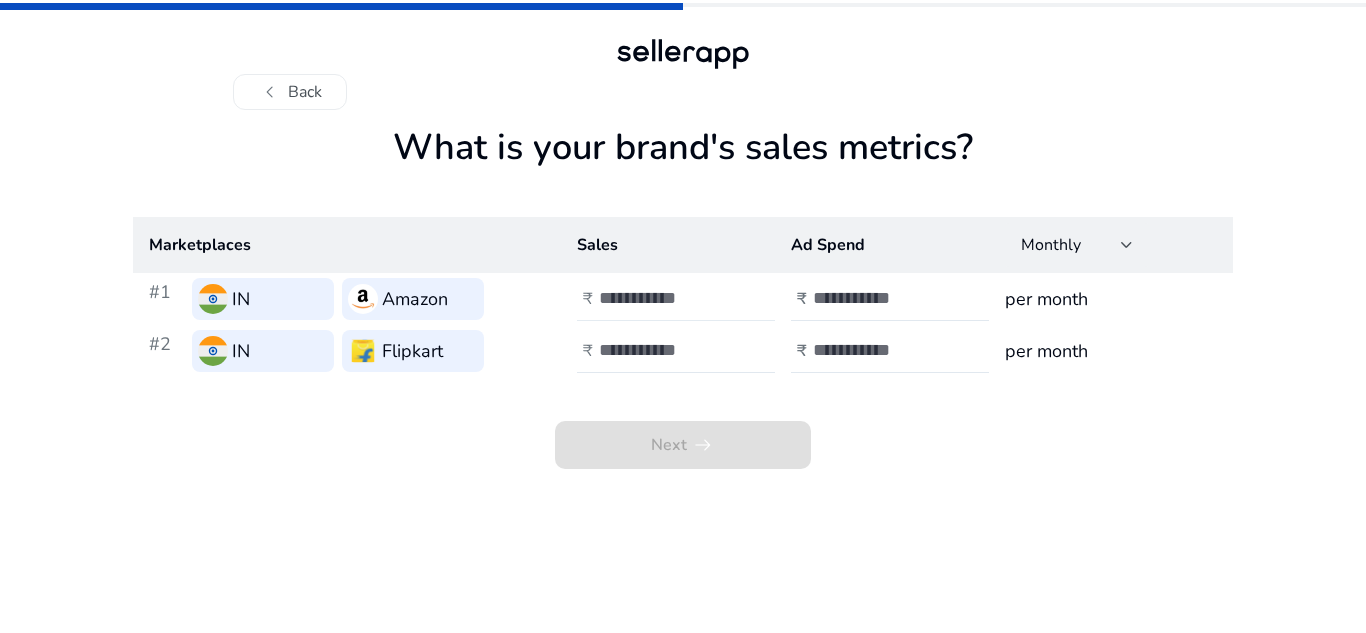 click on "**" 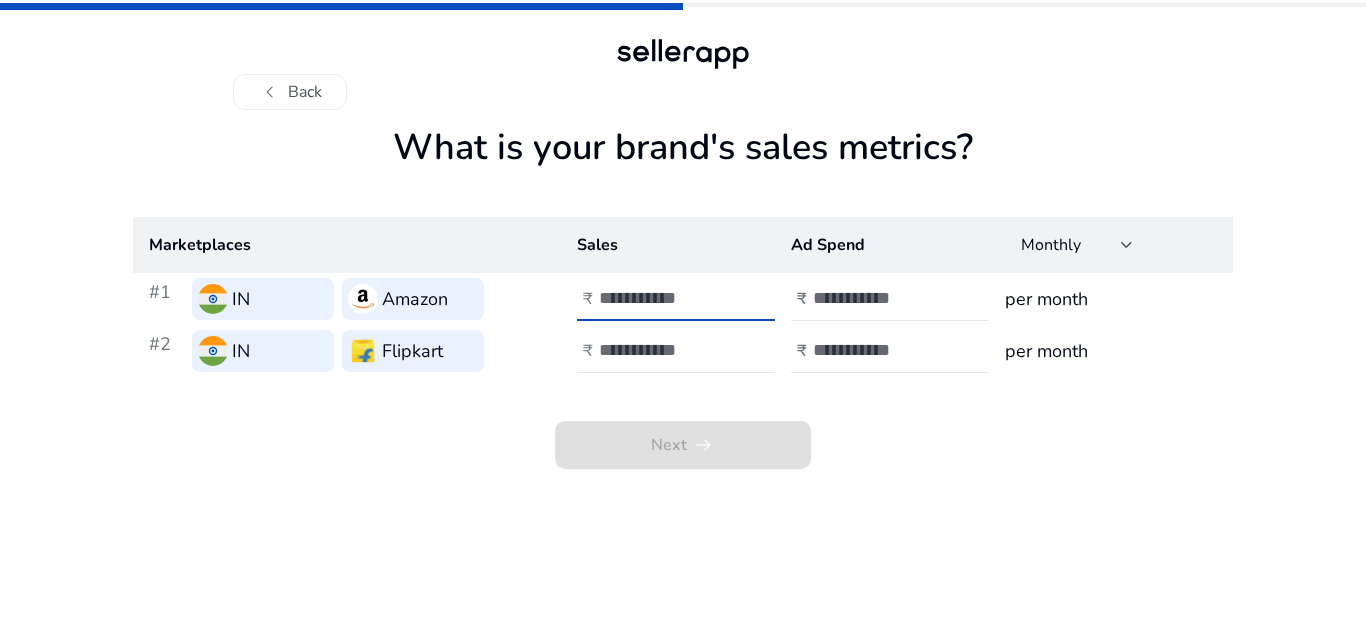 click on "*" at bounding box center (666, 298) 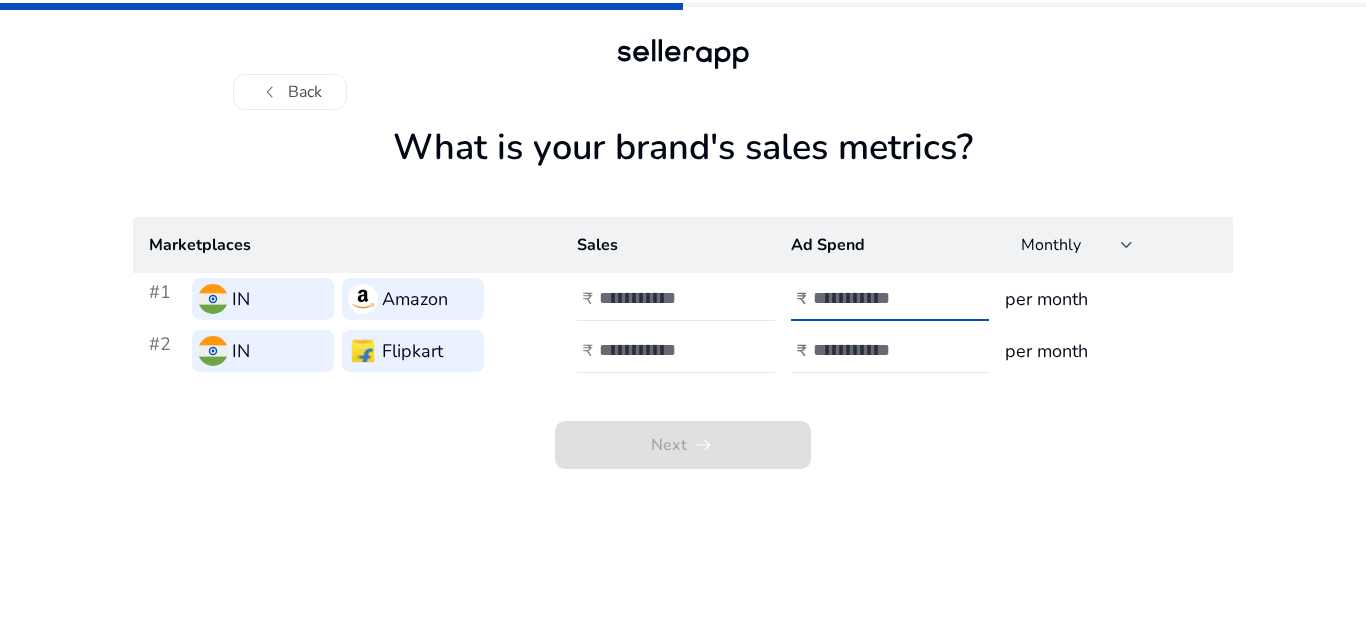 click at bounding box center [880, 298] 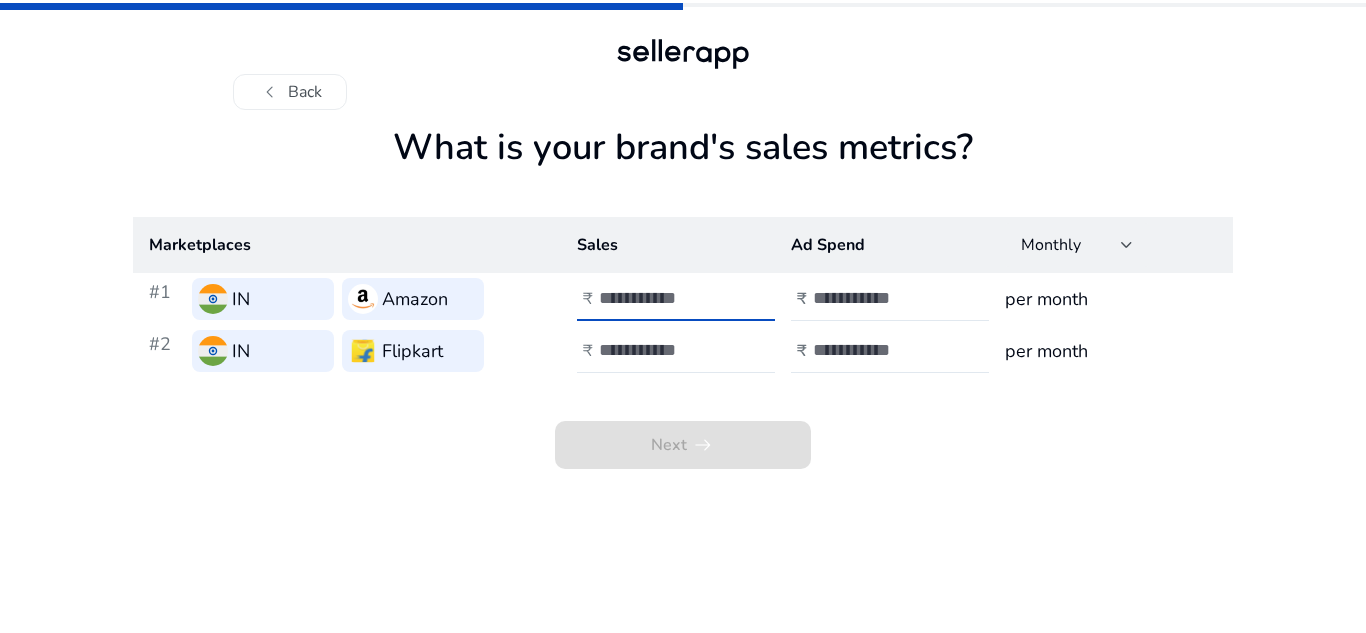 click on "*" at bounding box center [666, 298] 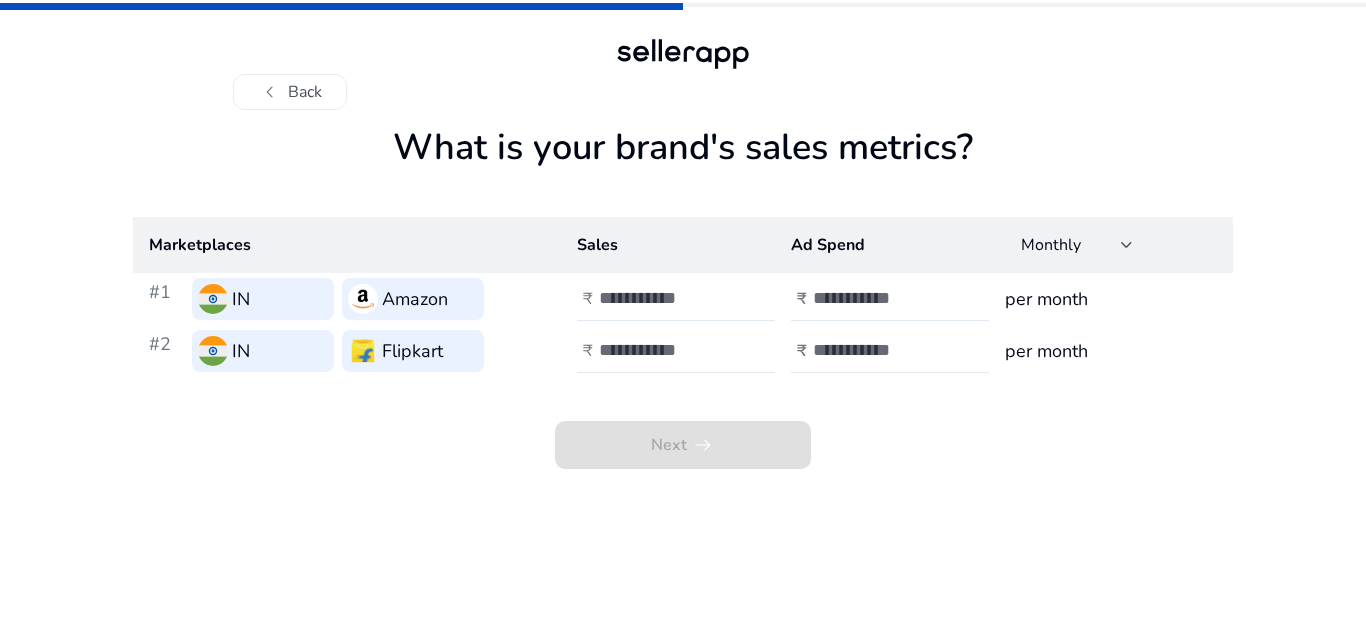 click on "Amazon" 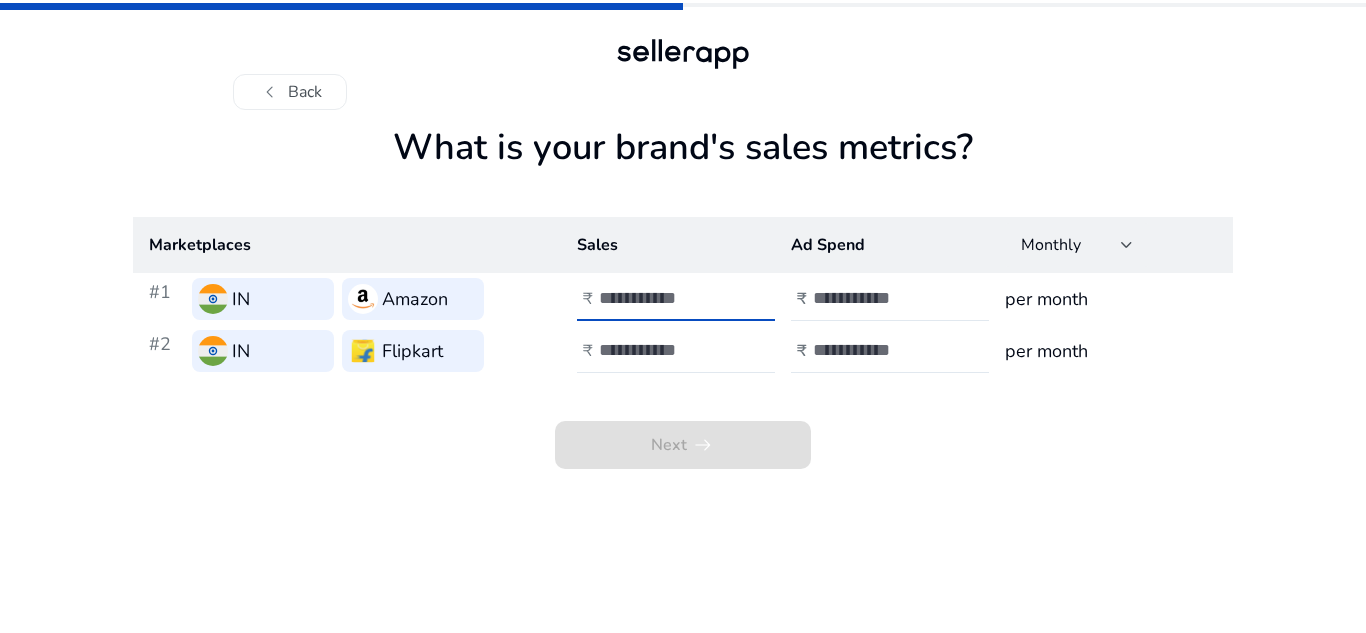 click on "*" at bounding box center [666, 298] 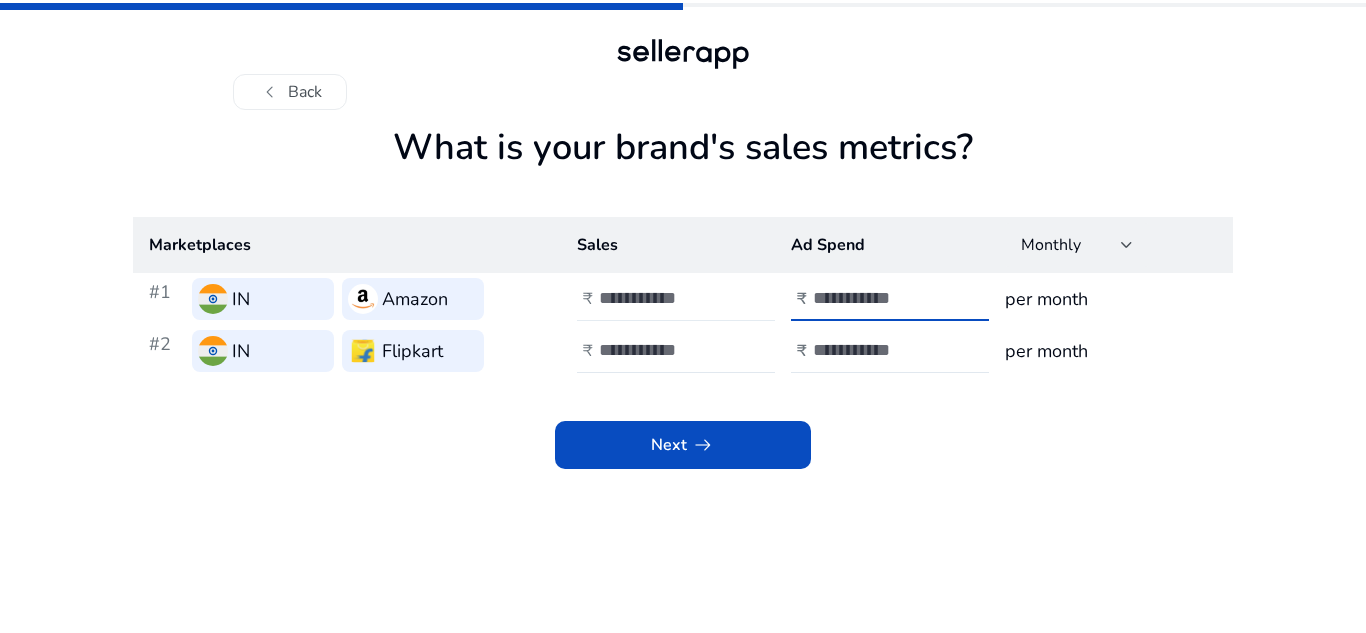 type on "**" 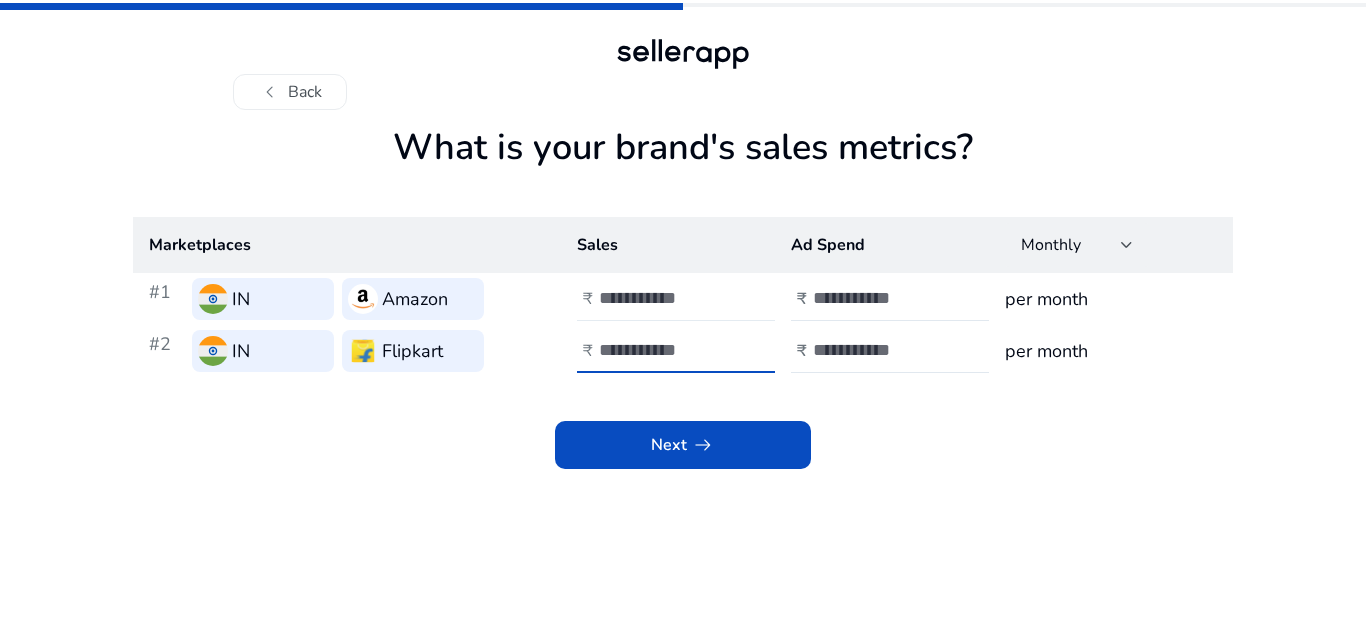 type on "****" 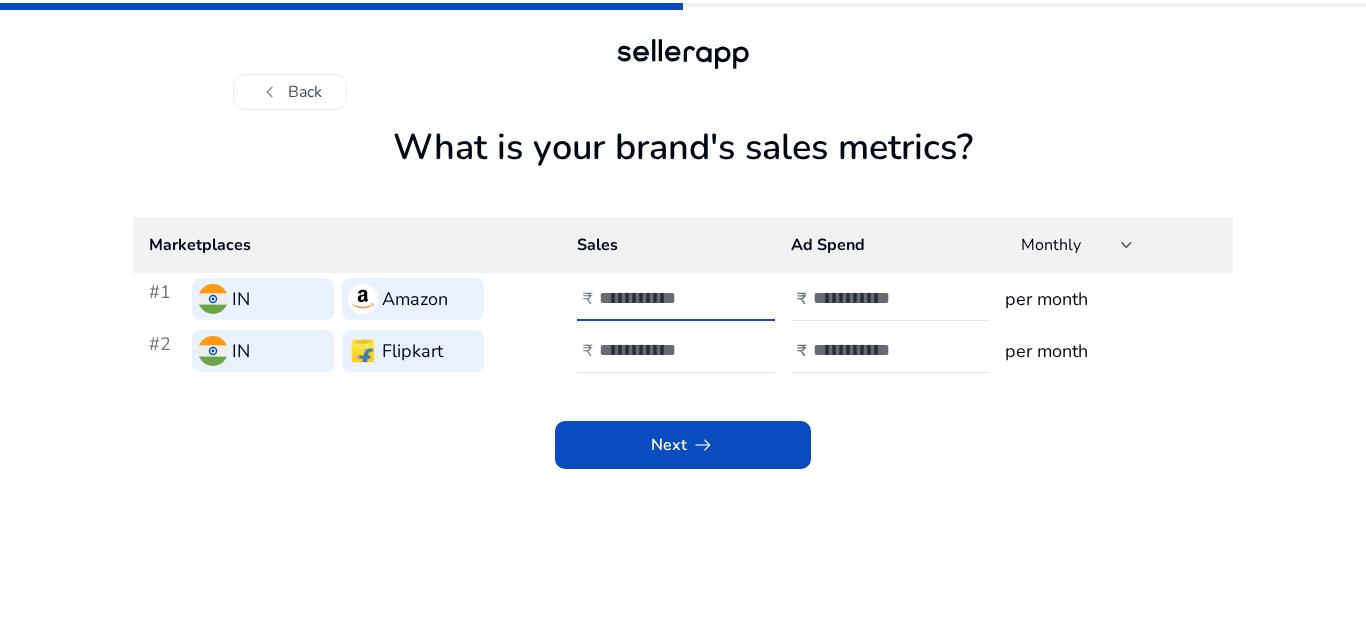 type on "*" 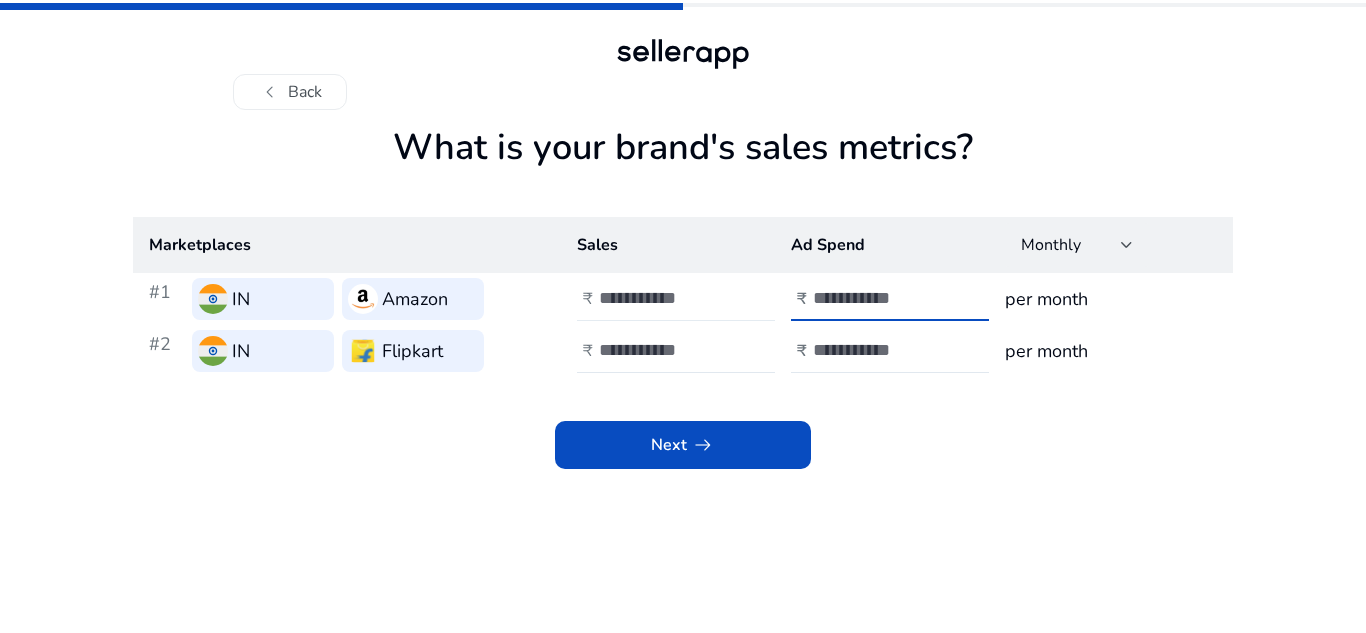 type on "*" 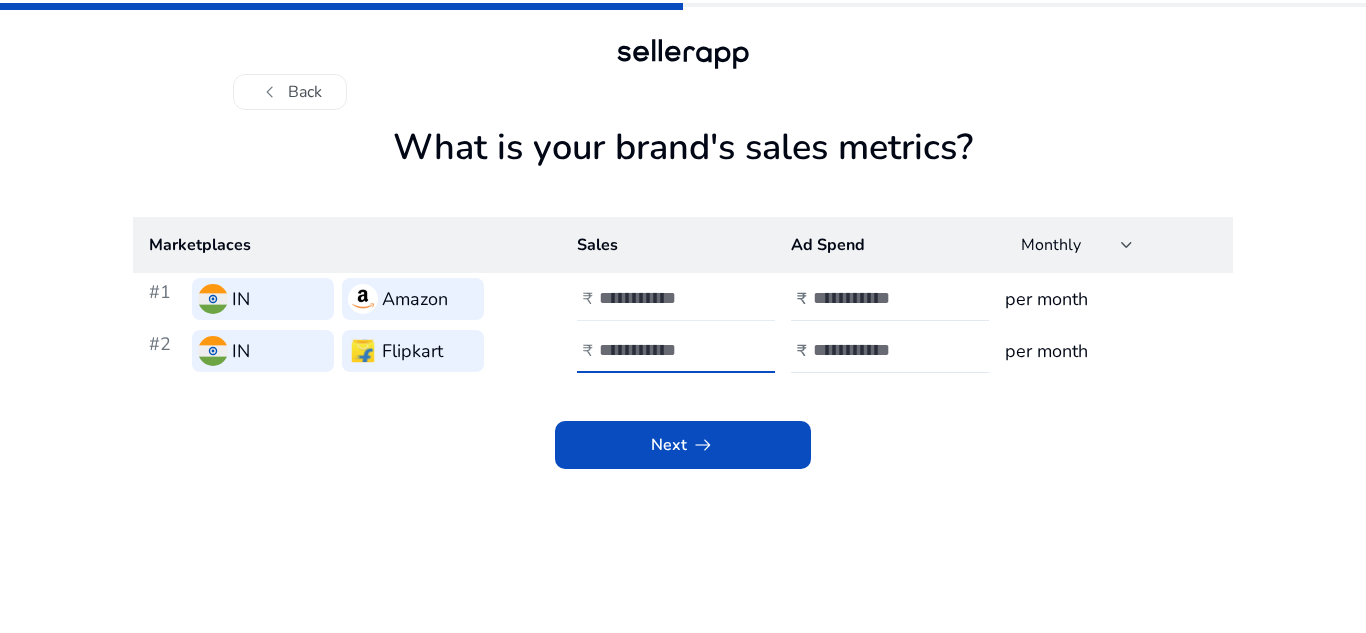 type on "******" 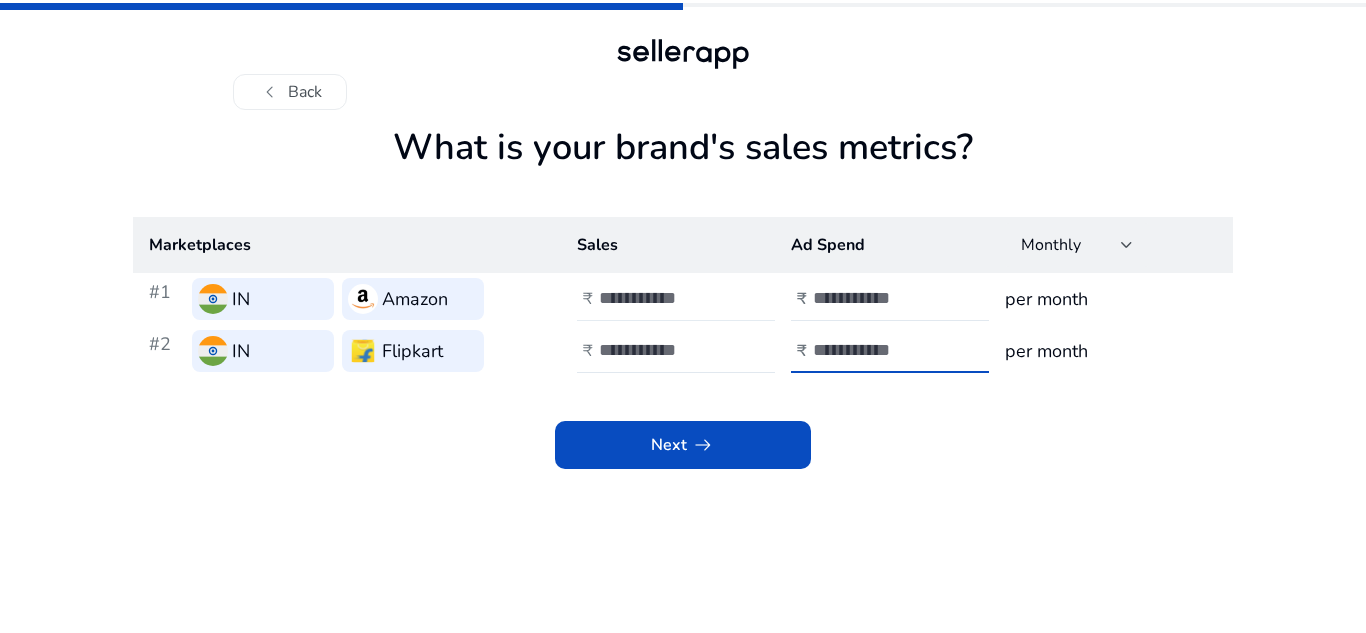 type on "*****" 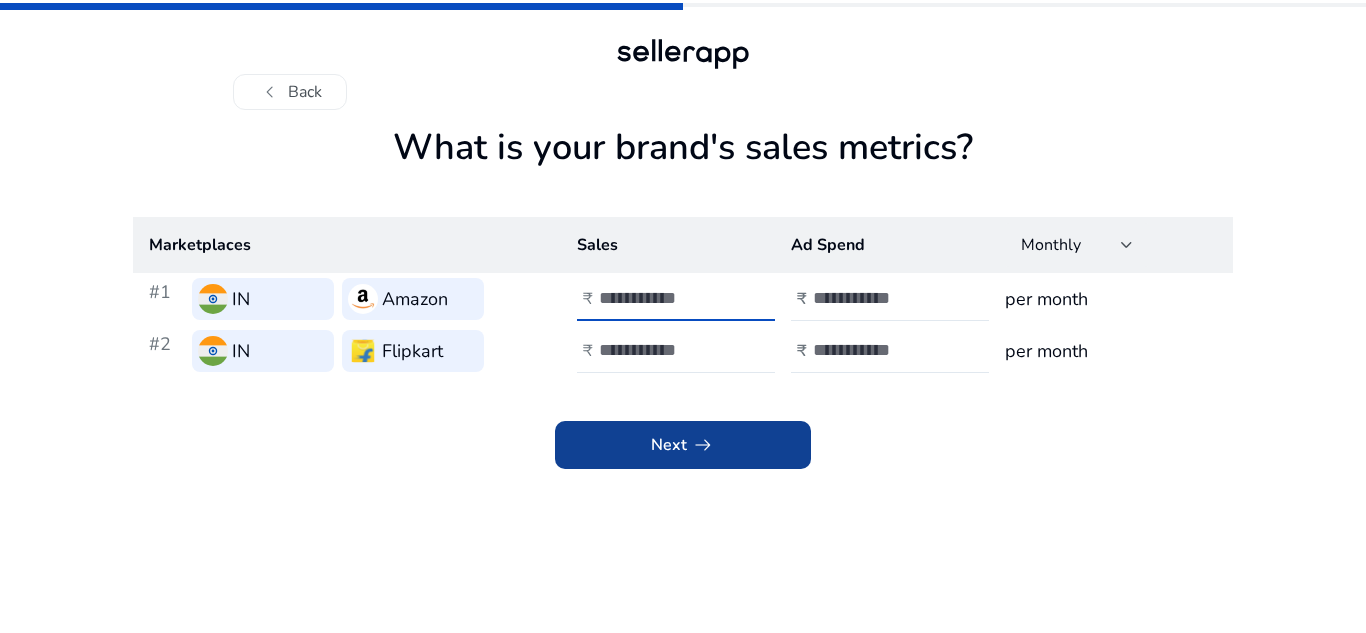 drag, startPoint x: 675, startPoint y: 292, endPoint x: 673, endPoint y: 449, distance: 157.01274 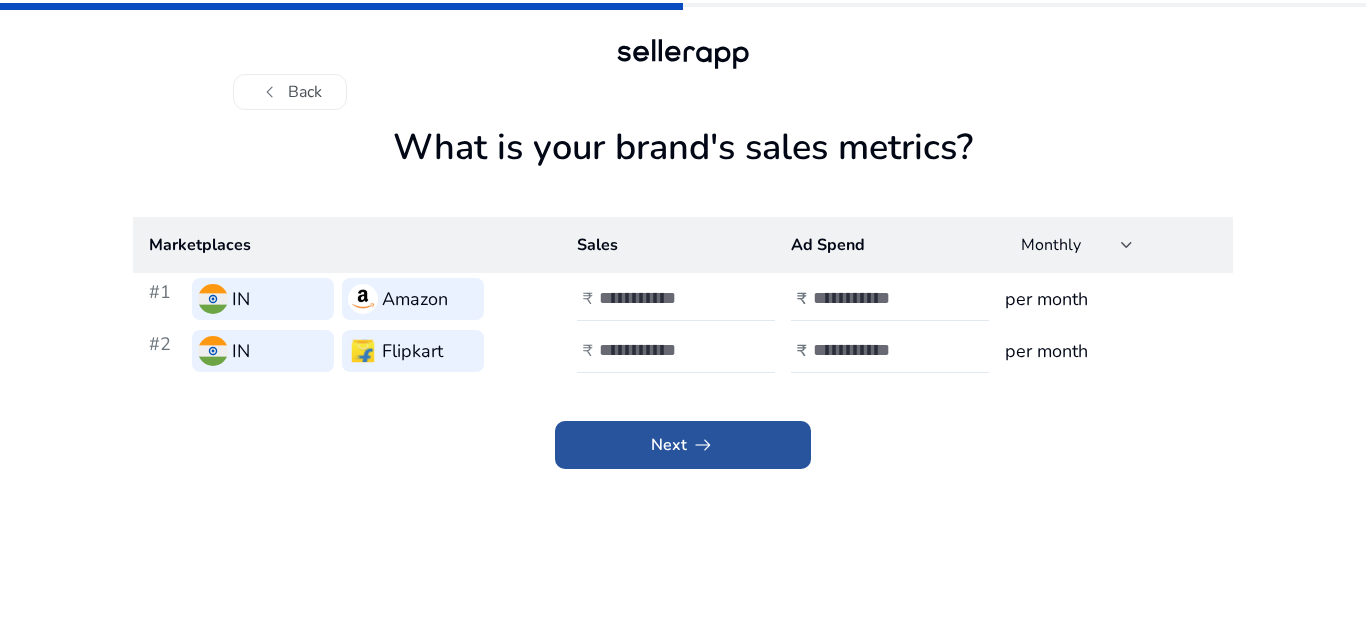 click on "Next   arrow_right_alt" 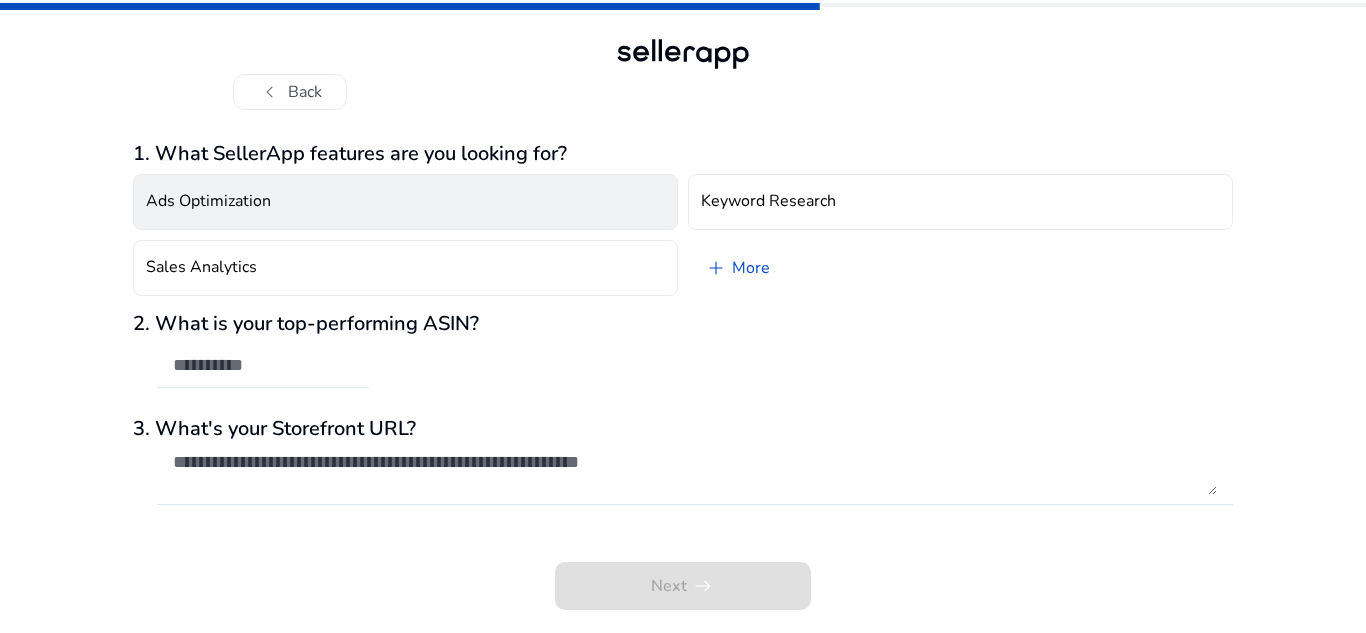 click on "Ads Optimization" 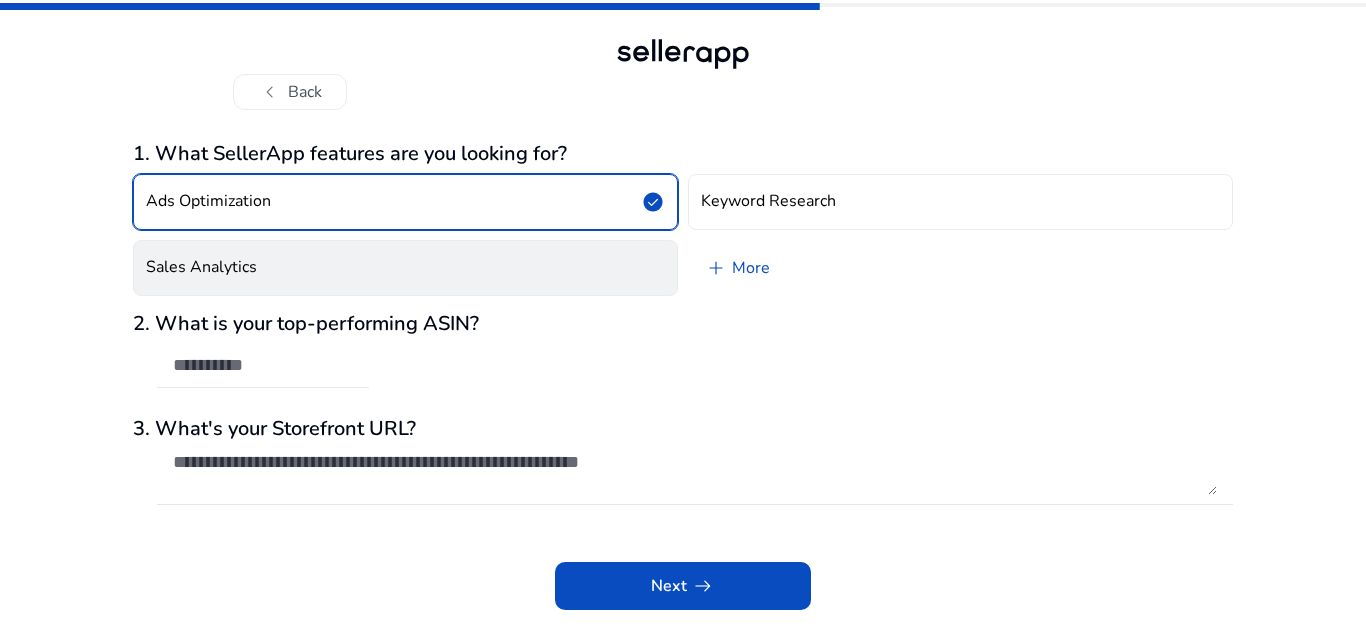 click on "Sales Analytics" 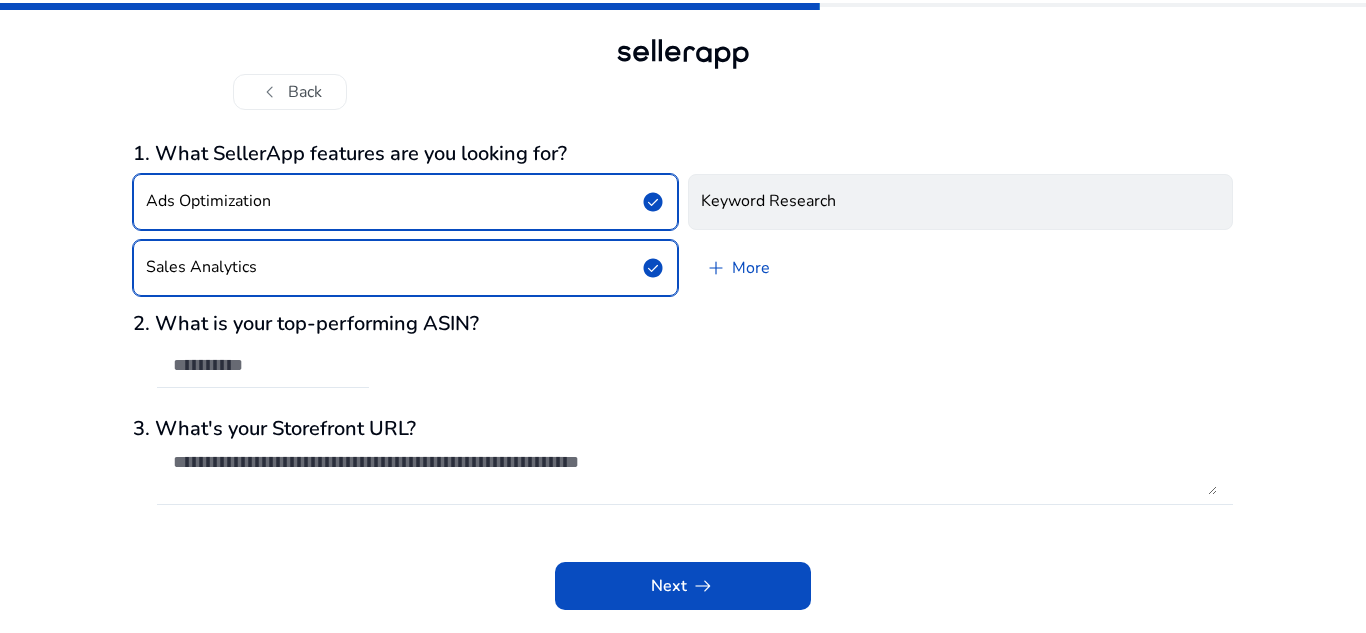 click on "Keyword Research" 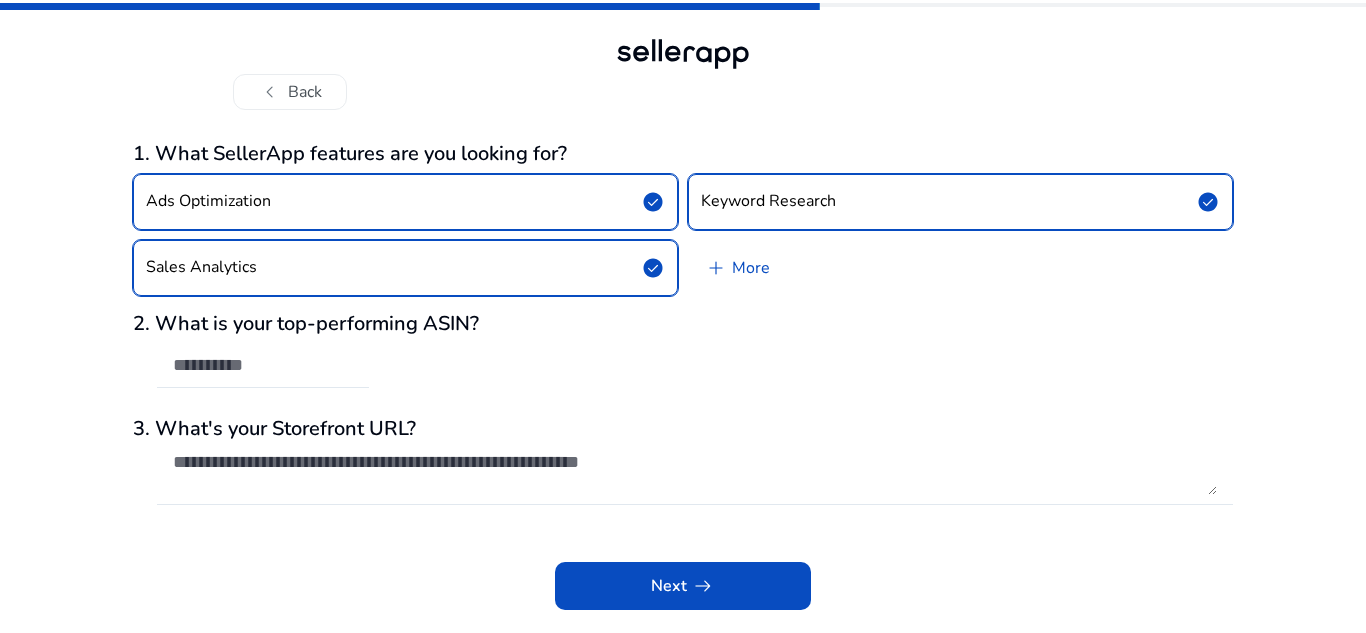 click on "2. What is your top-performing ASIN?" 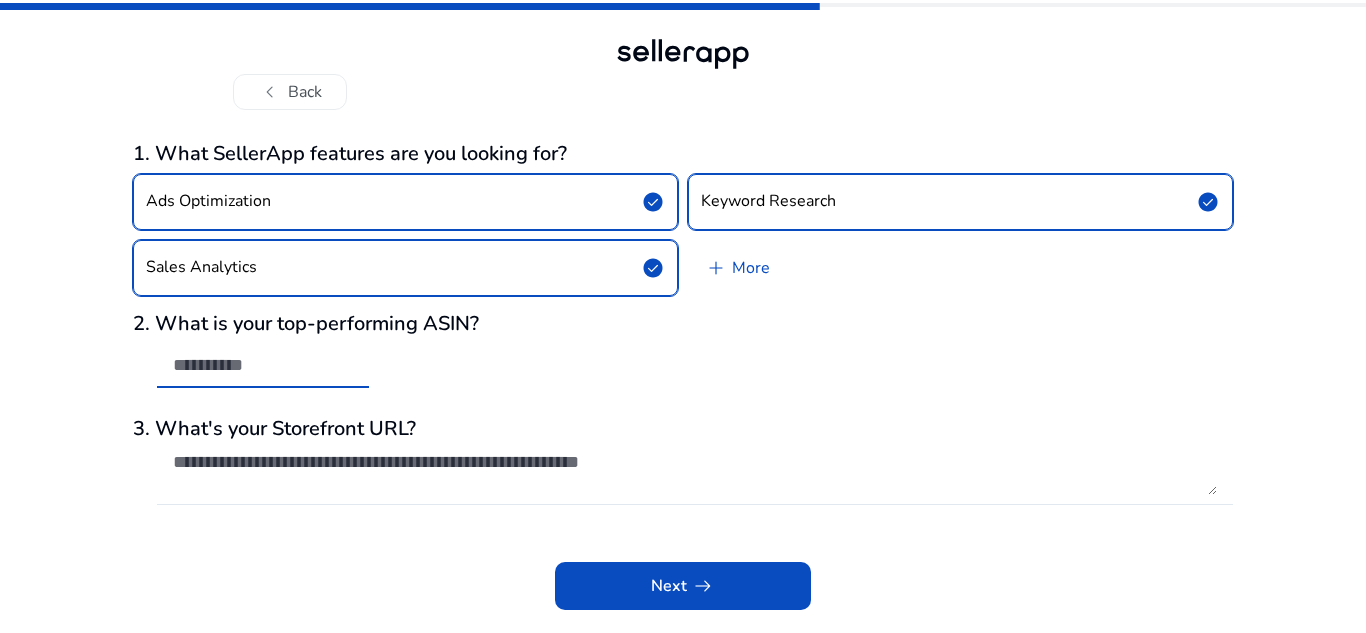 click at bounding box center (263, 365) 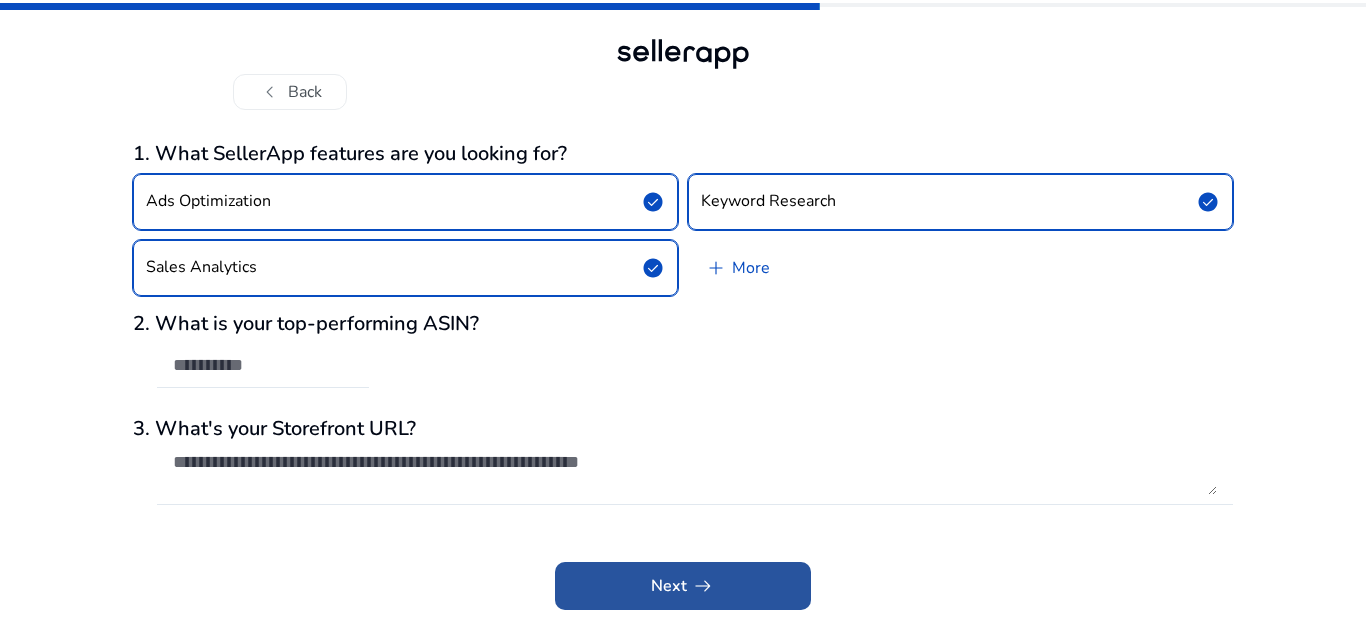 click on "Next   arrow_right_alt" 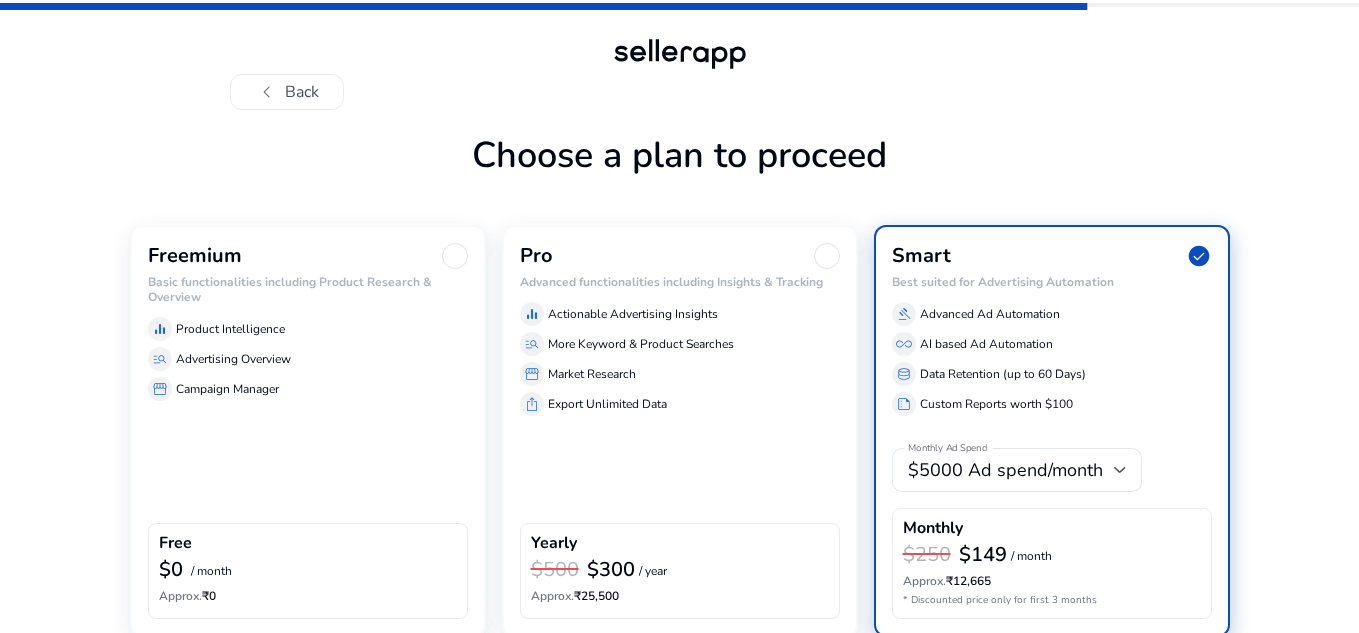 click on "Freemium" 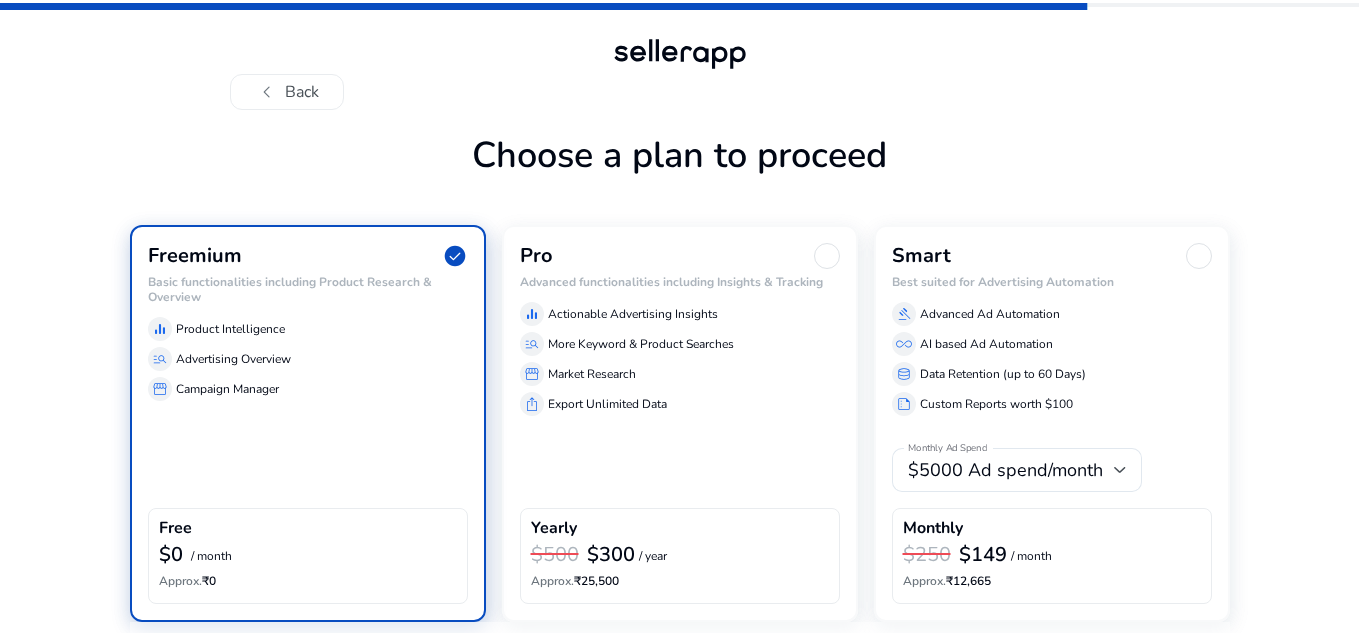 scroll, scrollTop: 77, scrollLeft: 0, axis: vertical 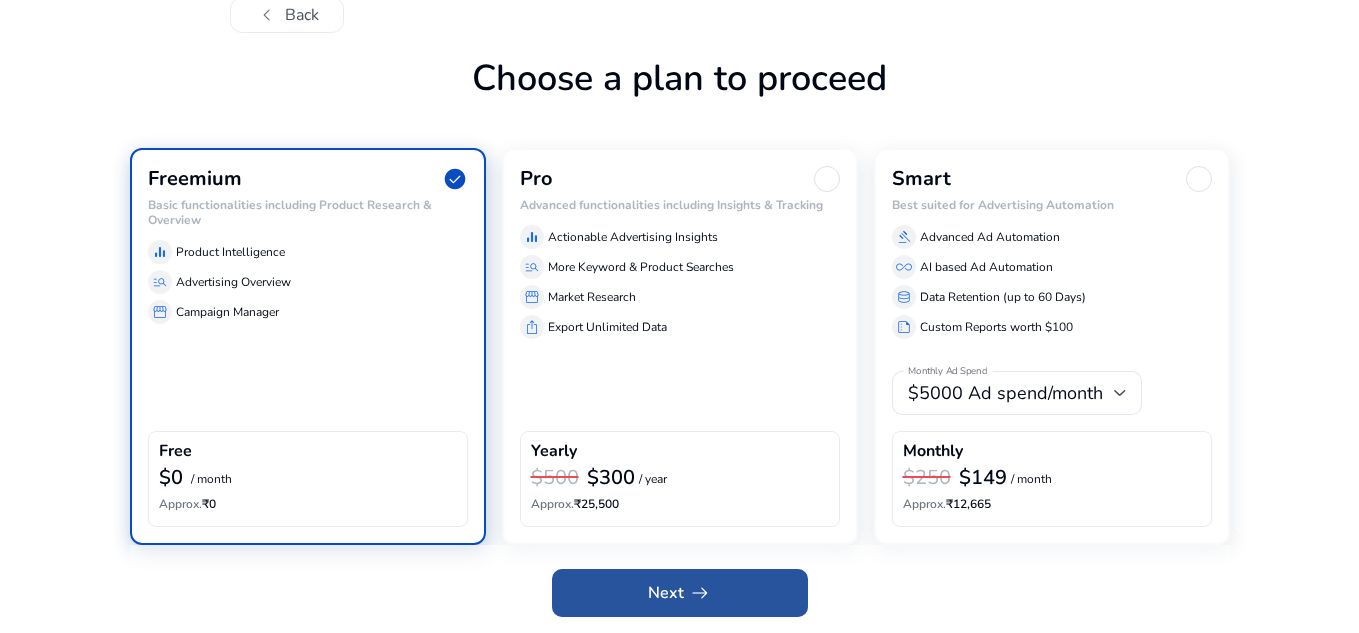 click on "Next   arrow_right_alt" 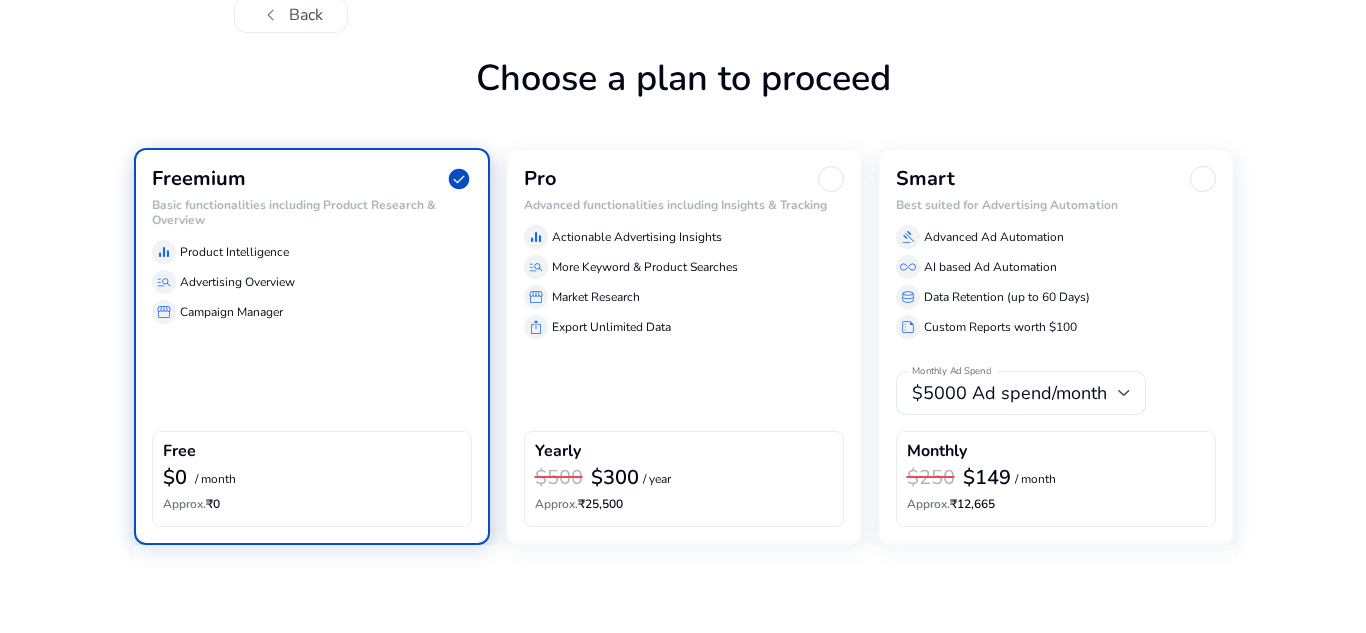 scroll, scrollTop: 0, scrollLeft: 0, axis: both 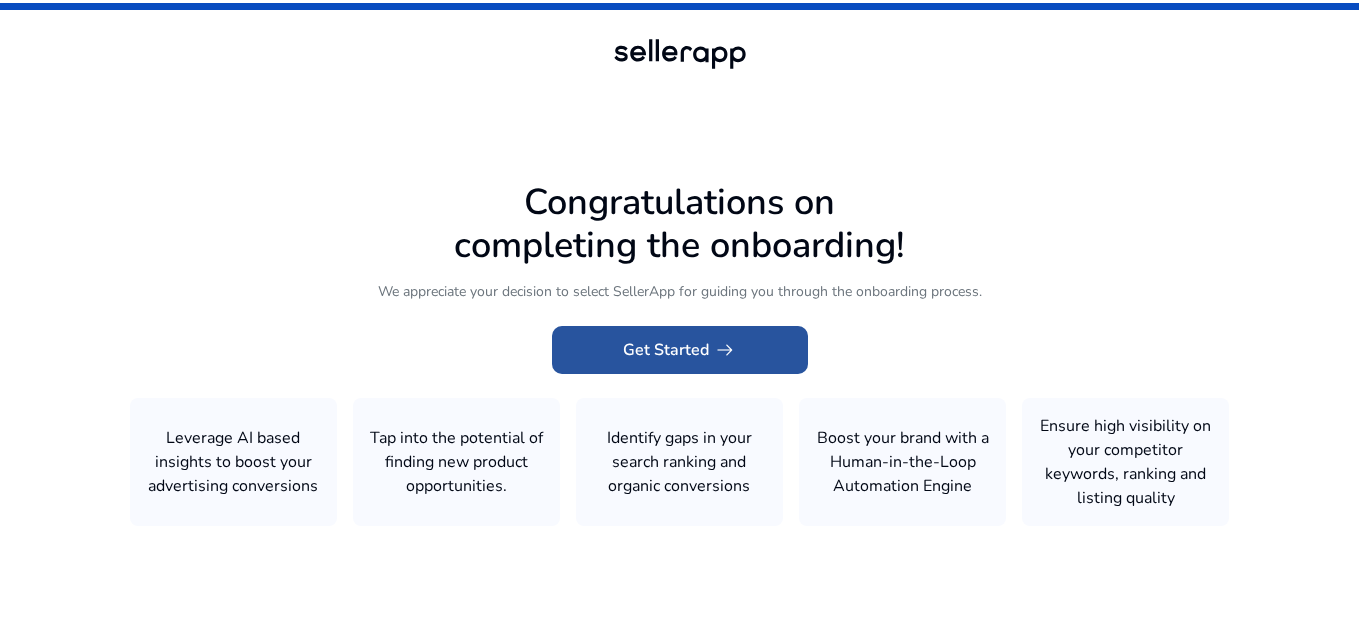 click on "Get Started   arrow_right_alt" 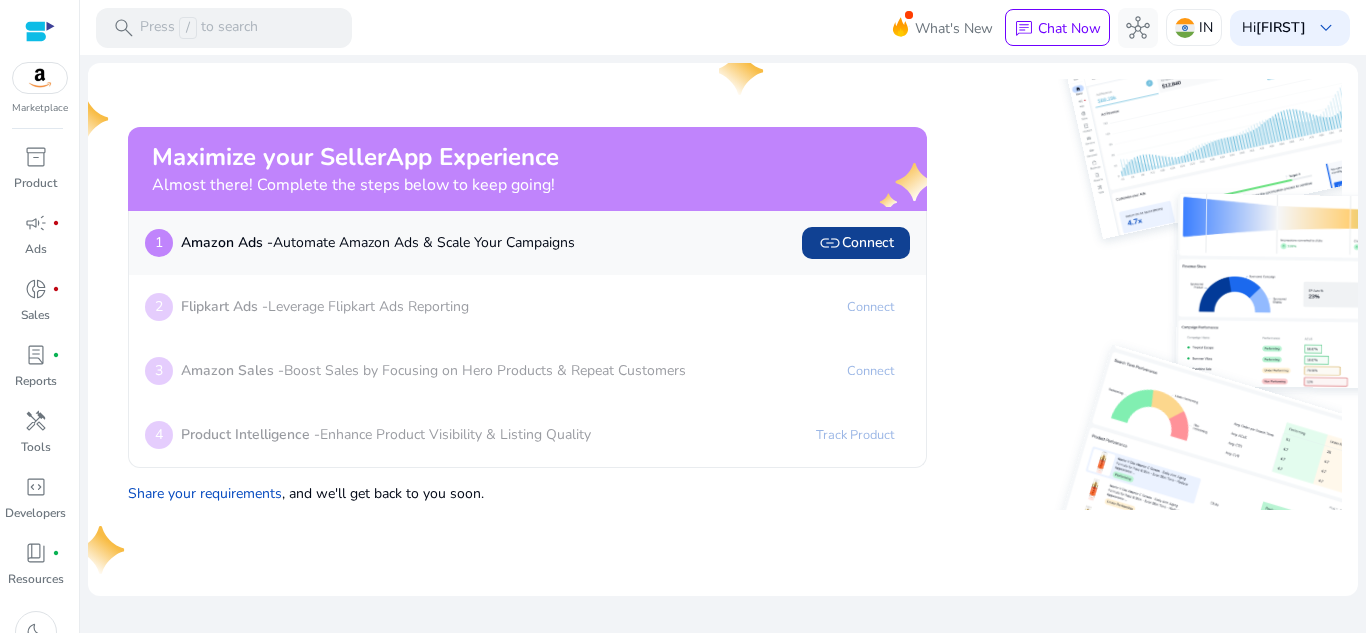 click on "link   Connect" 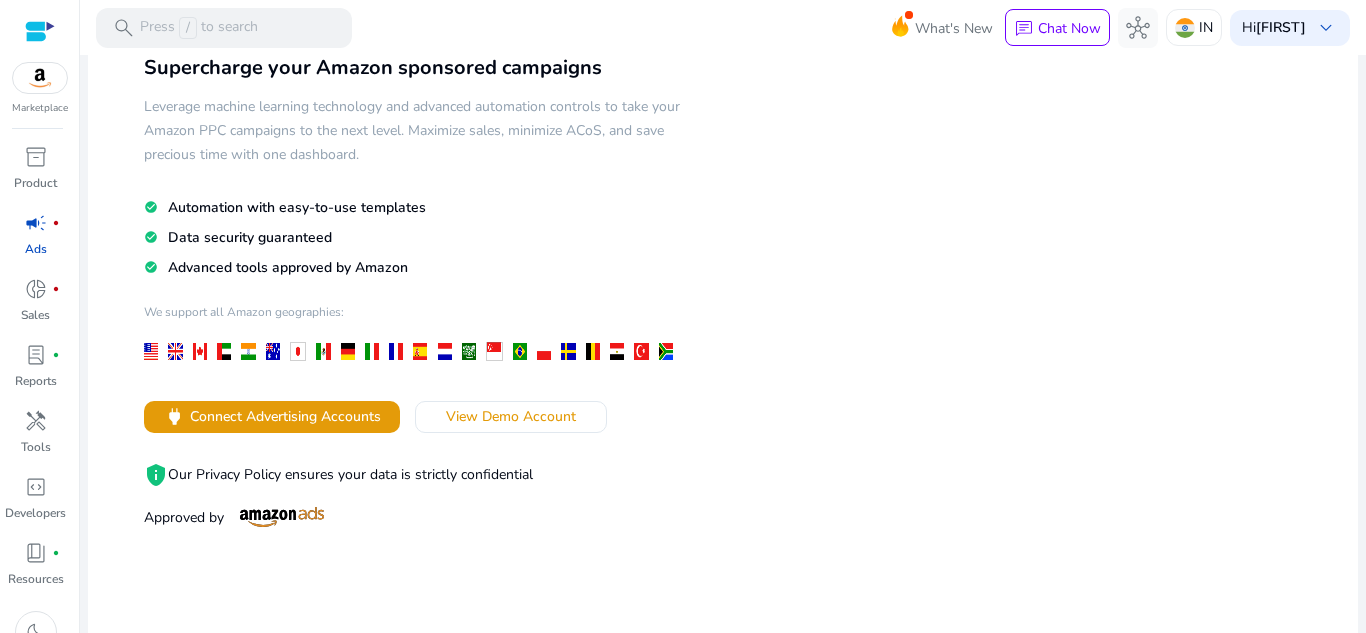 scroll, scrollTop: 120, scrollLeft: 0, axis: vertical 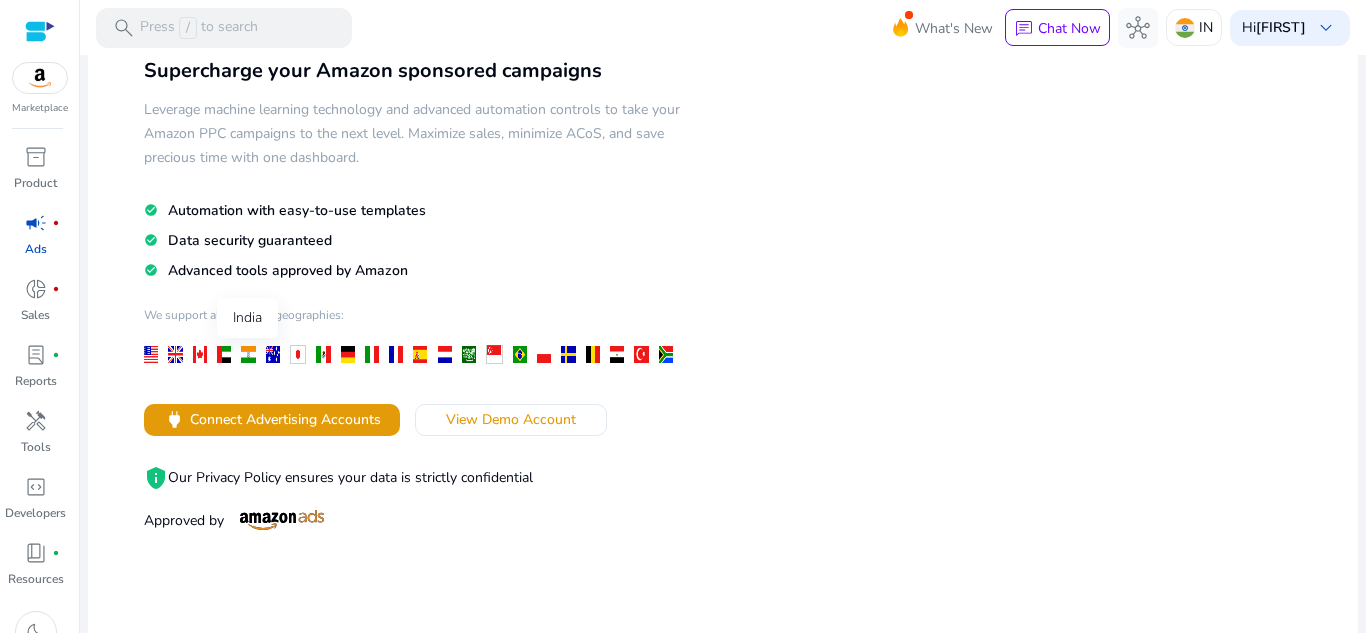 click 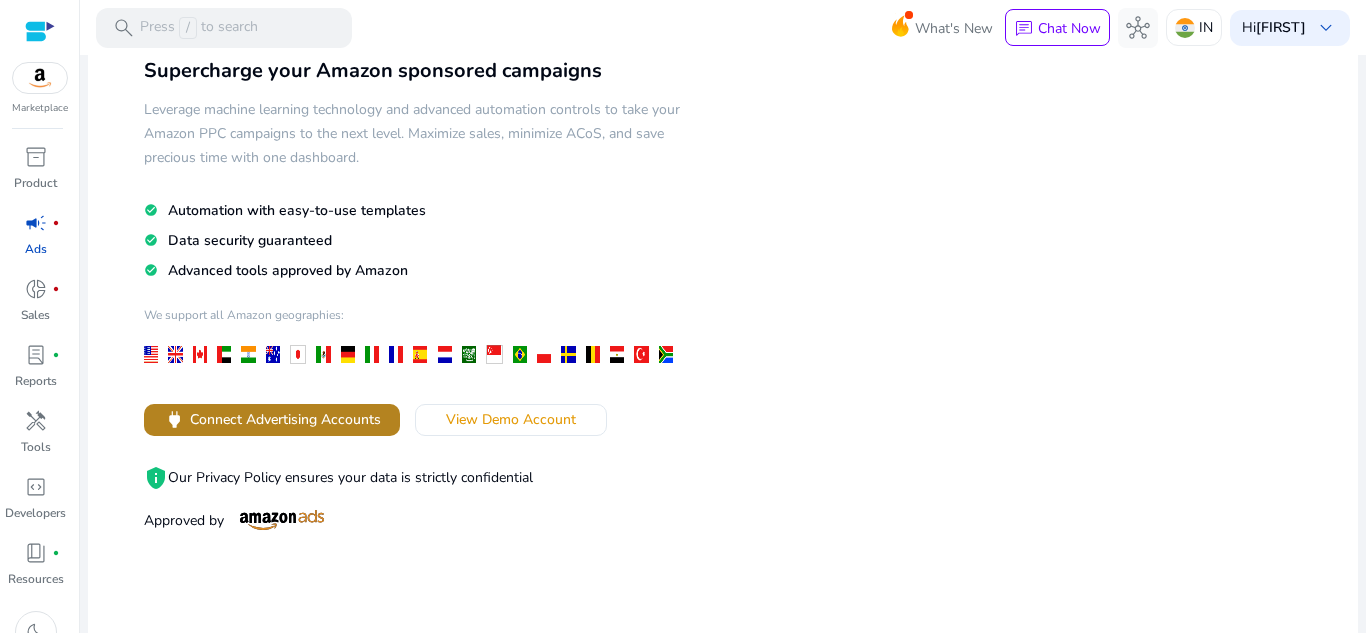 click on "Connect Advertising Accounts" 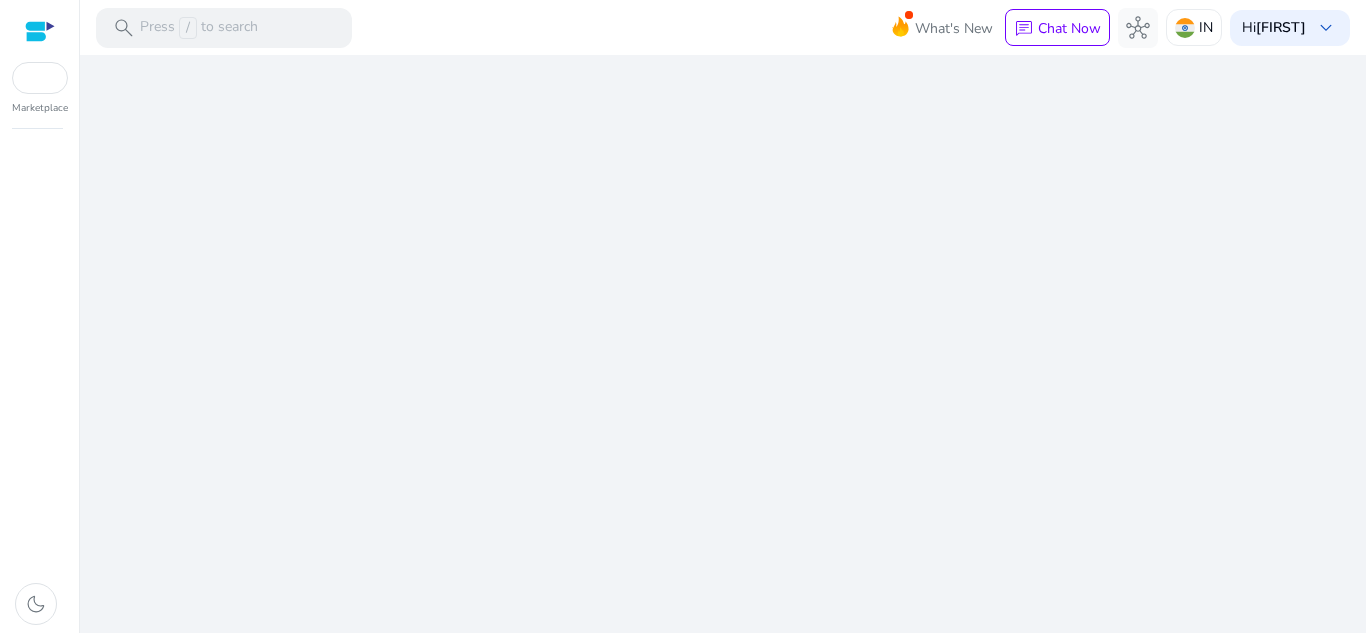 scroll, scrollTop: 0, scrollLeft: 0, axis: both 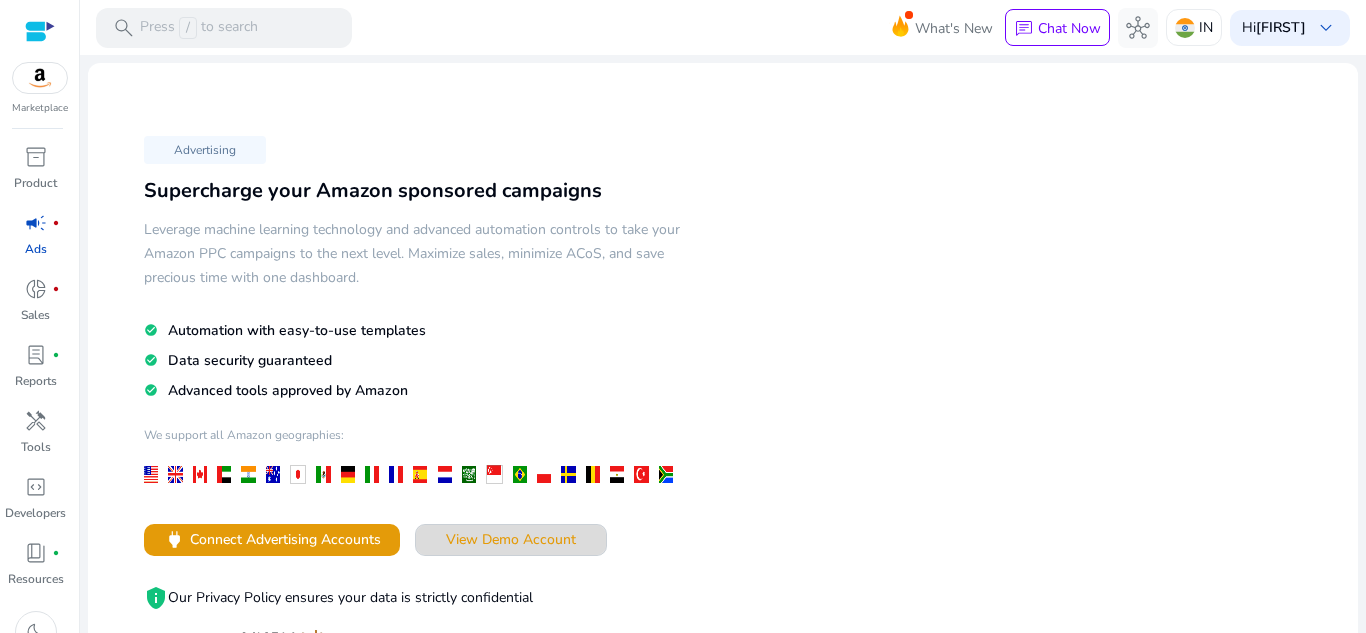 click on "View Demo Account" 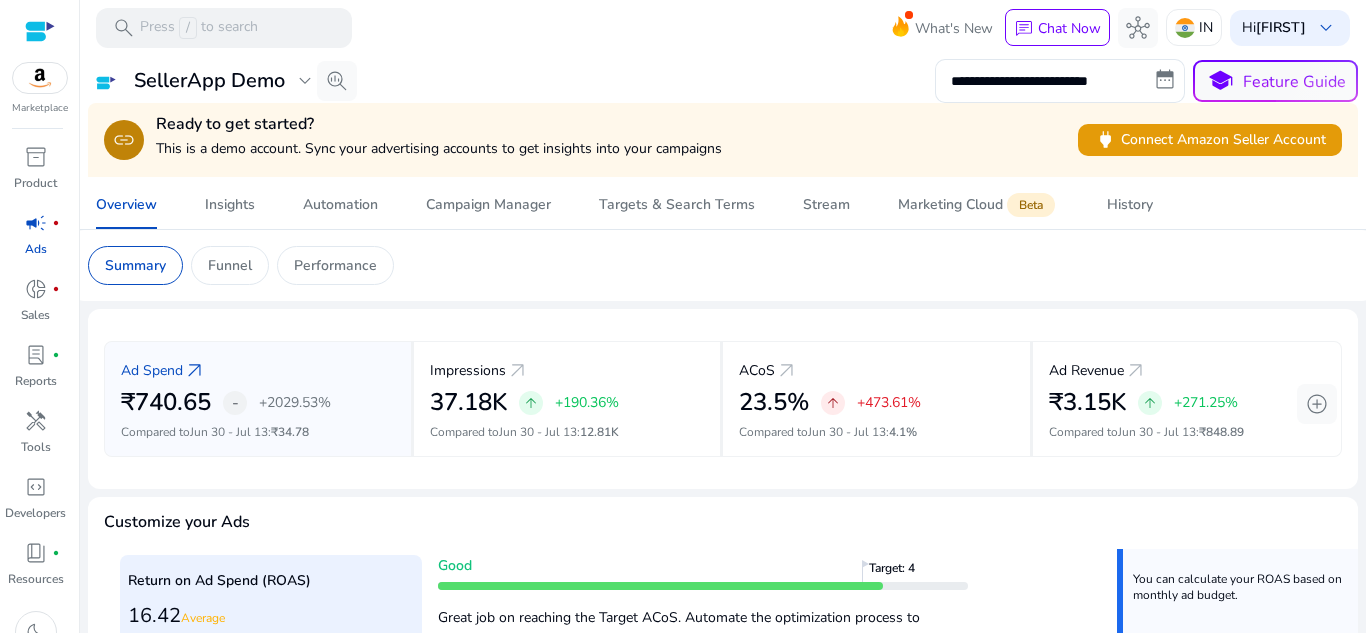 click on "Customize your Ads" at bounding box center (723, 530) 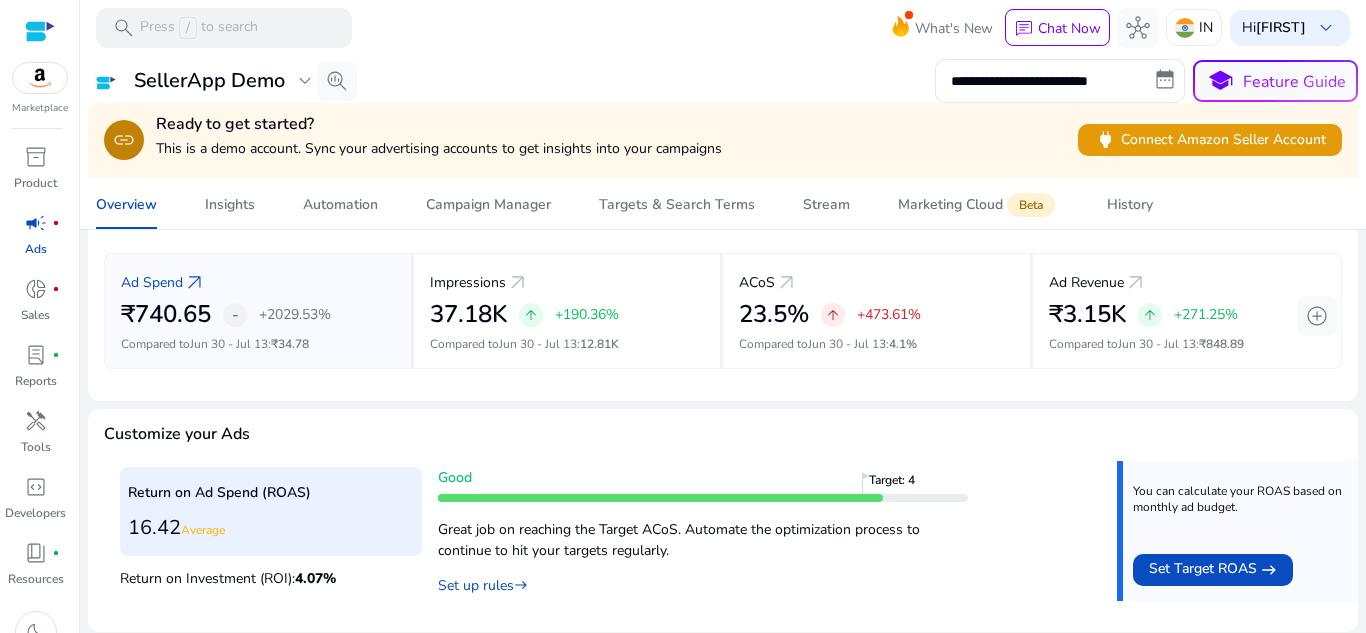 scroll, scrollTop: 67, scrollLeft: 0, axis: vertical 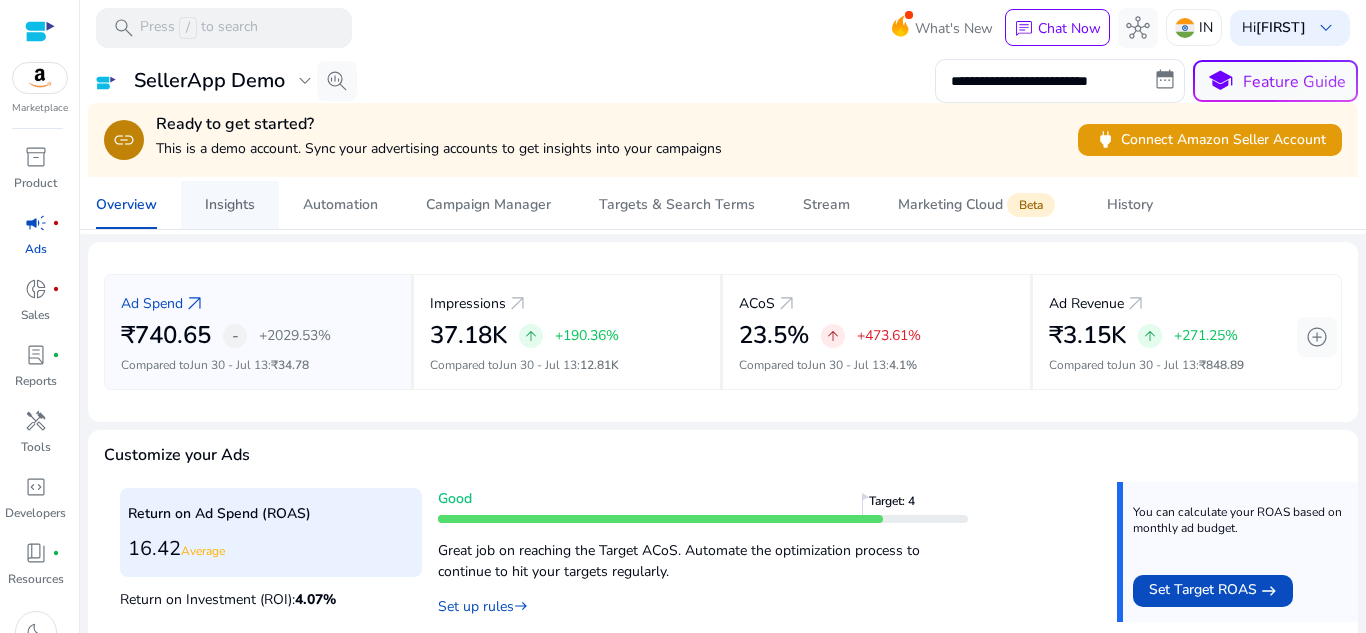 click on "Insights" at bounding box center (230, 205) 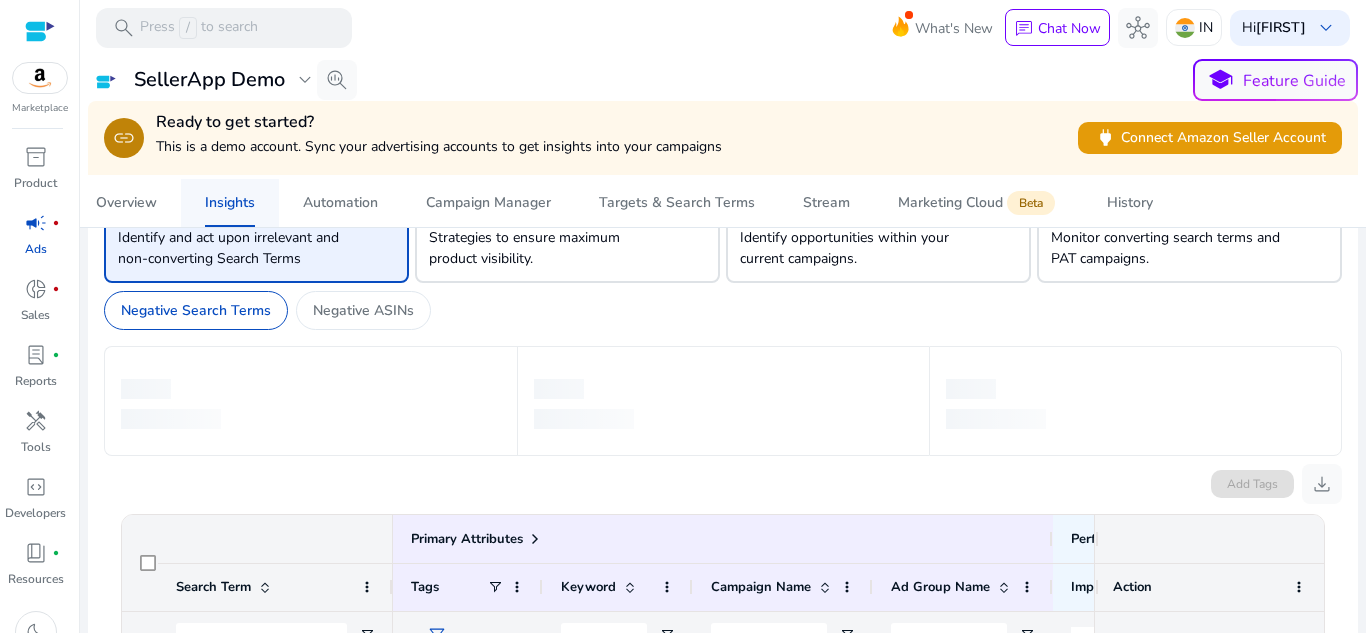 scroll, scrollTop: 0, scrollLeft: 0, axis: both 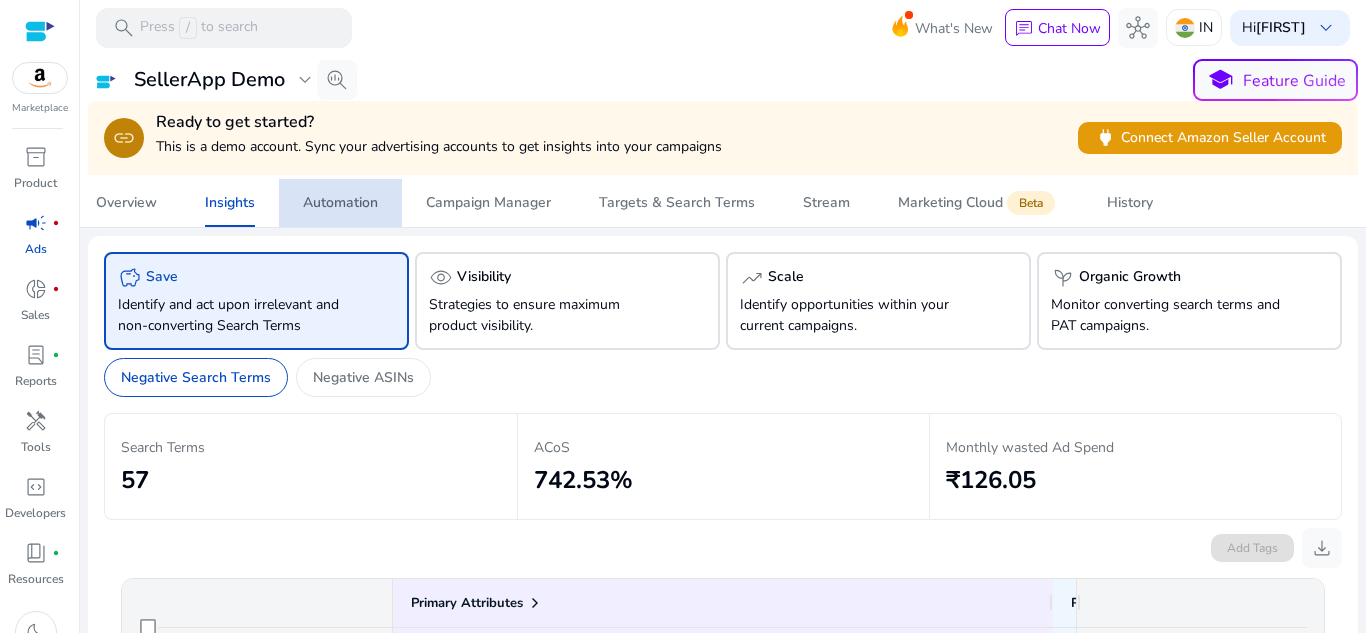 click on "Automation" at bounding box center (340, 203) 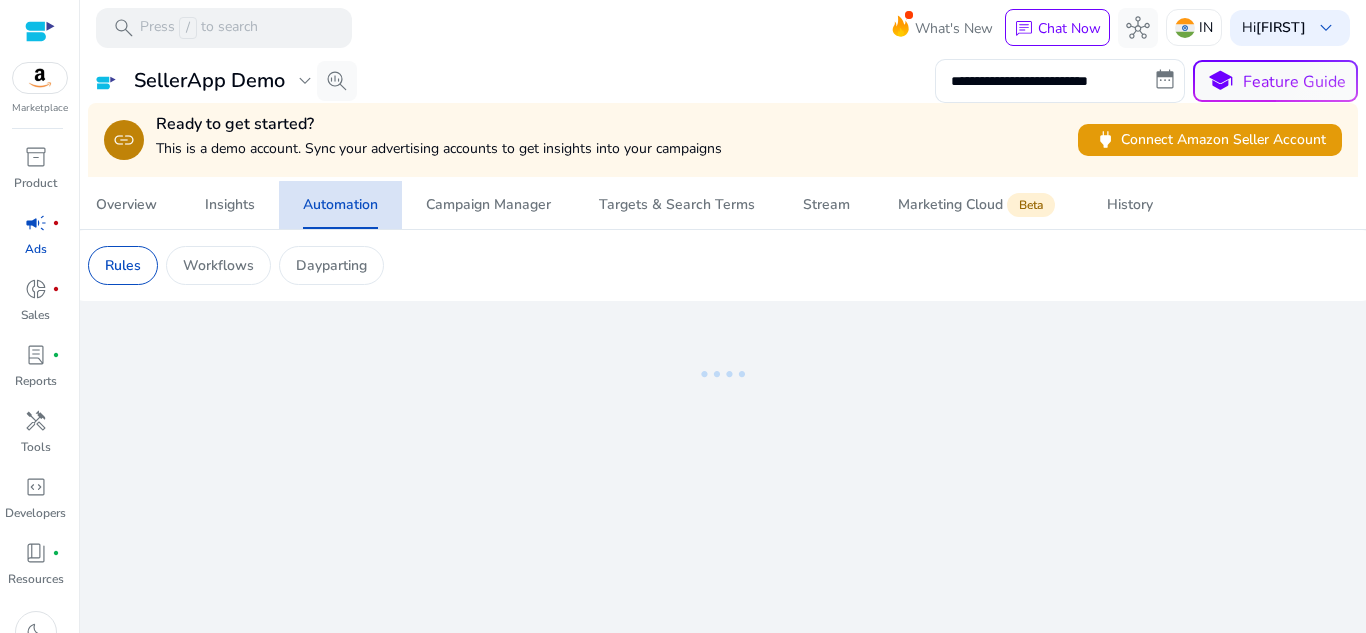click on "Automation" at bounding box center (340, 205) 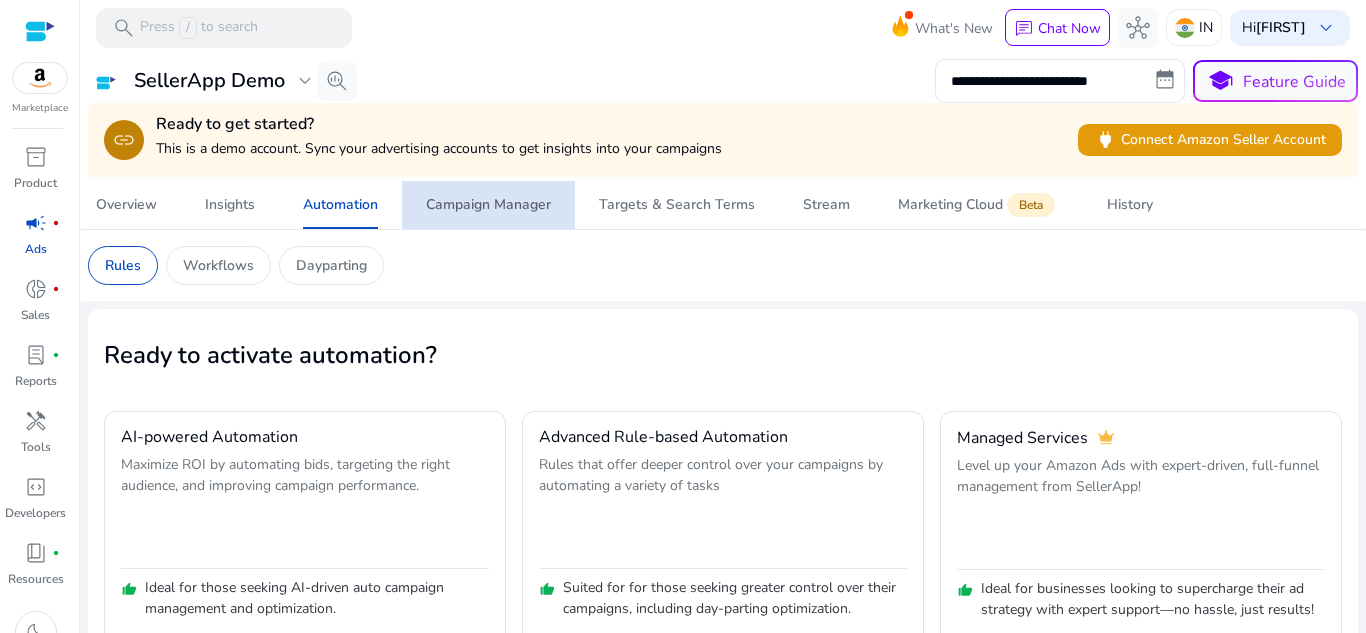 click on "Campaign Manager" at bounding box center [488, 205] 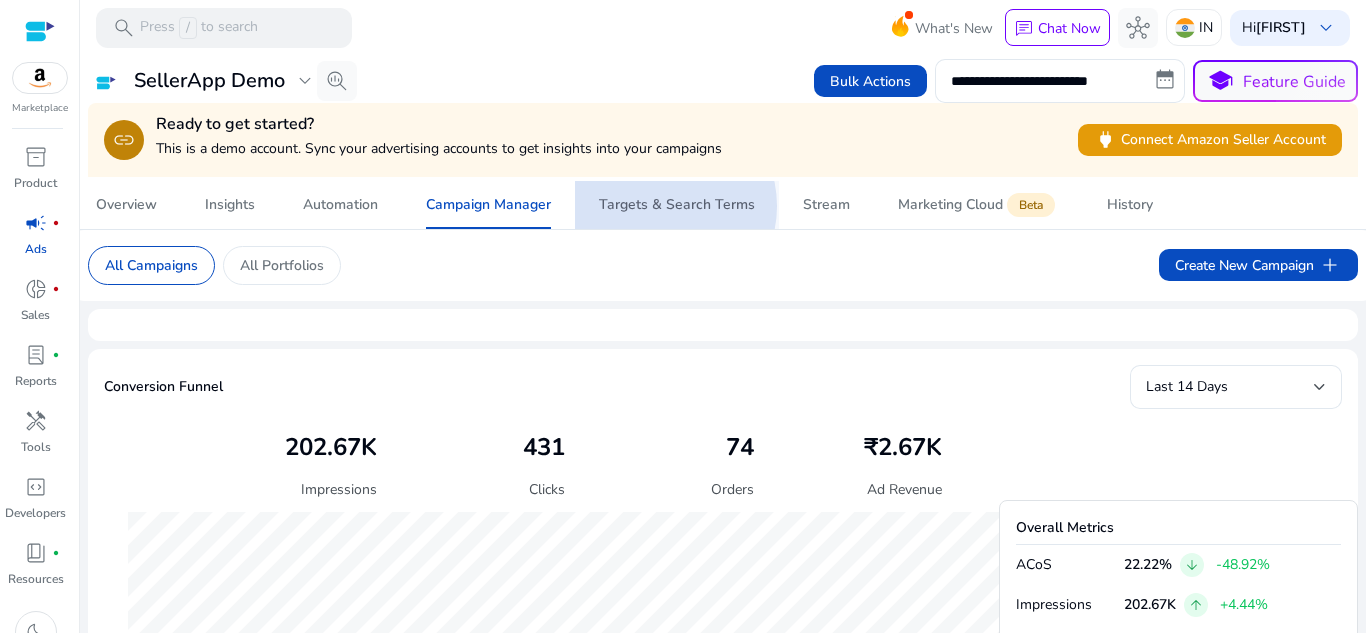 click on "Targets & Search Terms" at bounding box center [677, 205] 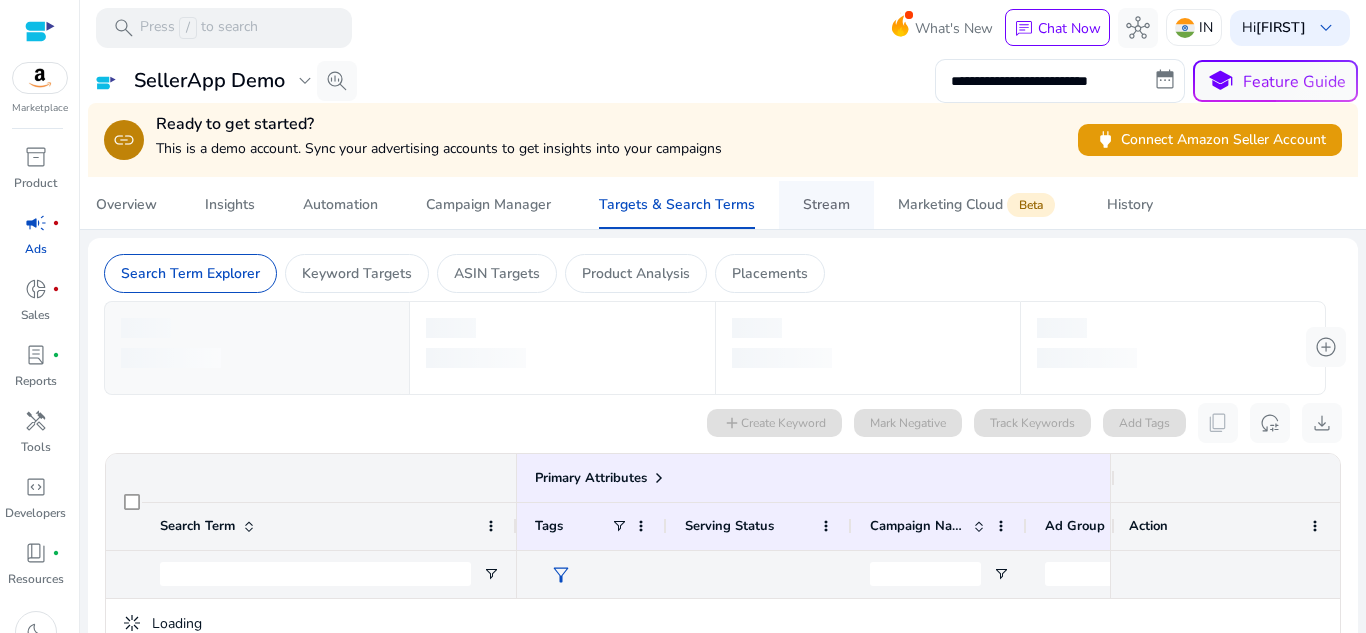 click on "Stream" at bounding box center [826, 205] 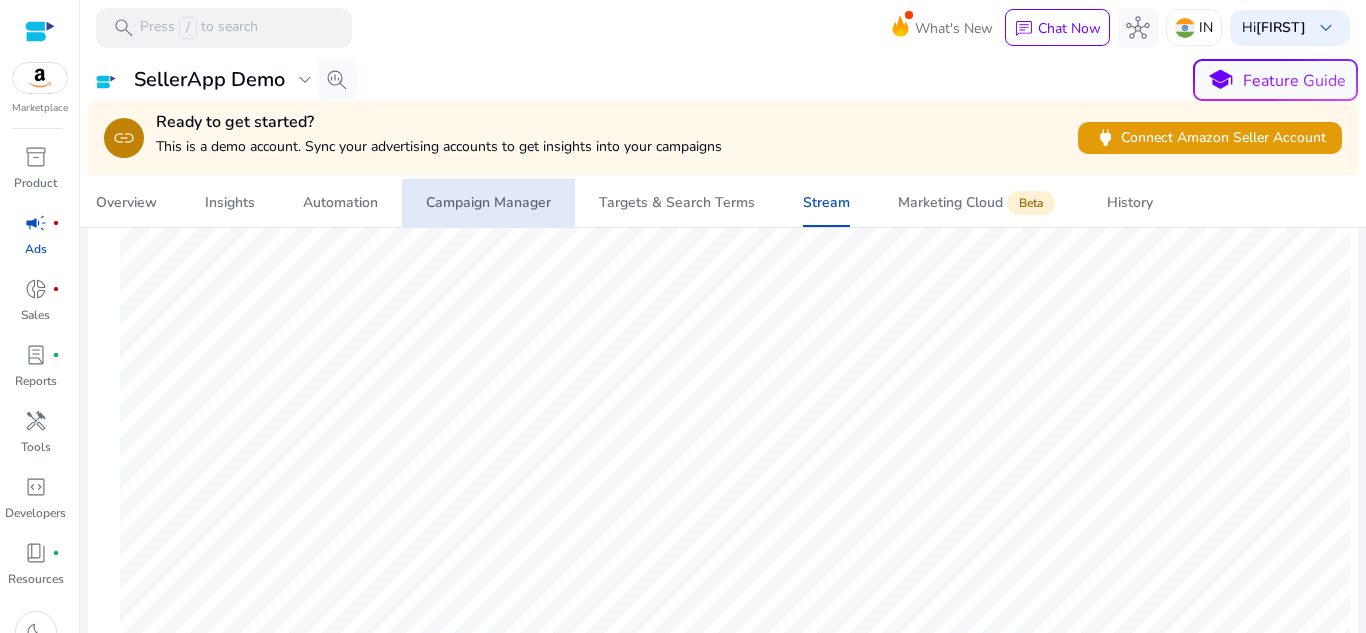 scroll, scrollTop: 327, scrollLeft: 0, axis: vertical 